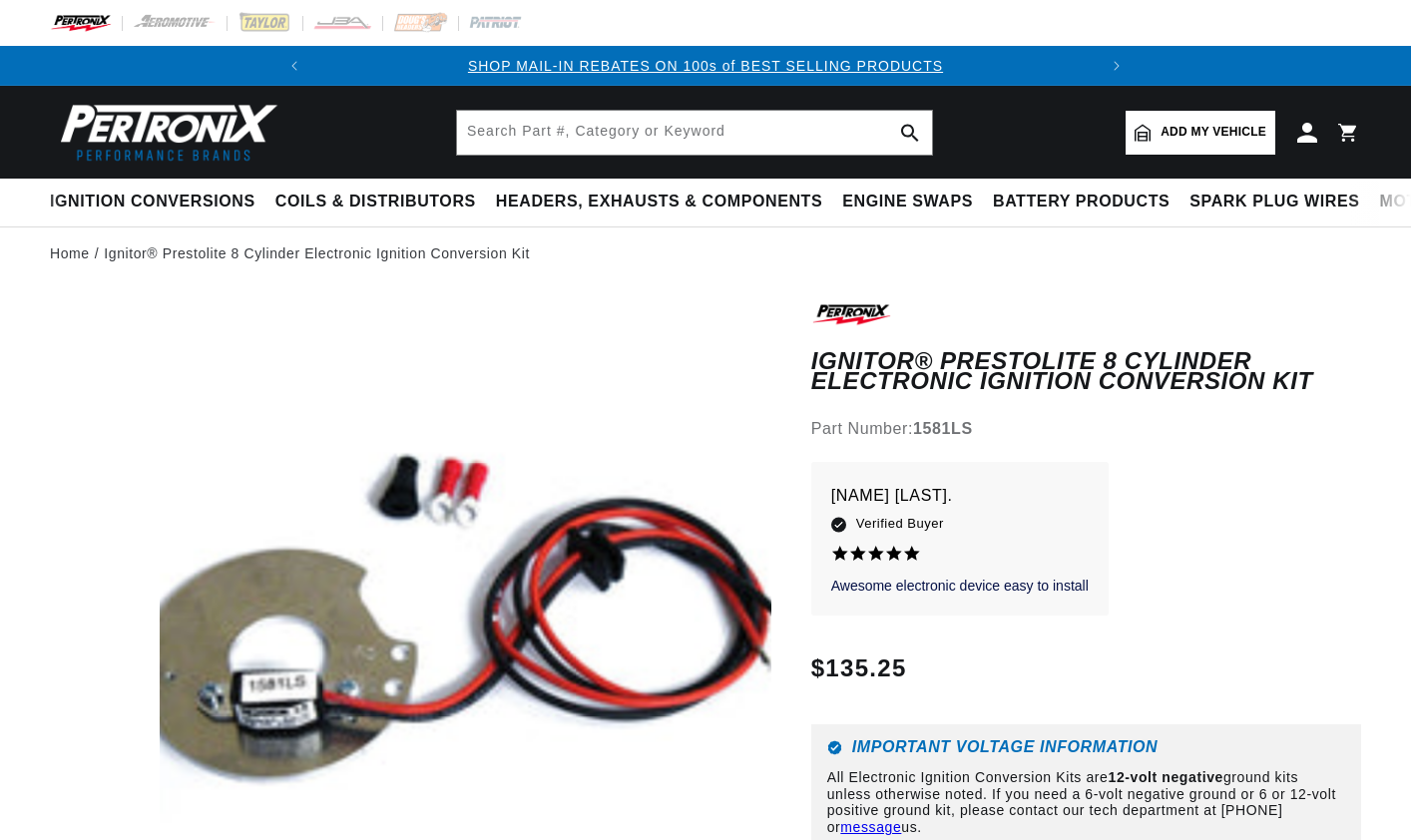 scroll, scrollTop: 0, scrollLeft: 0, axis: both 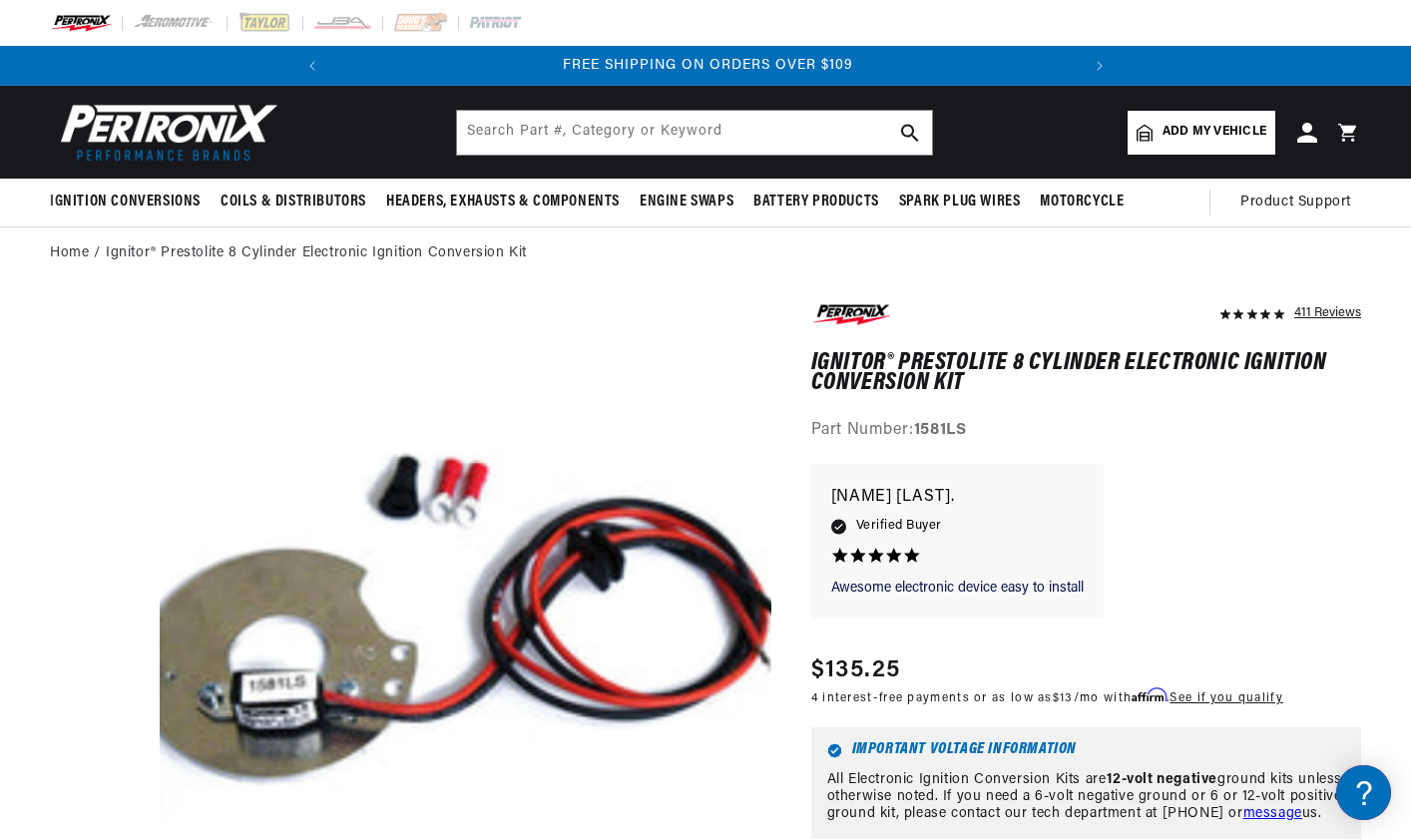 drag, startPoint x: 1100, startPoint y: 565, endPoint x: 1103, endPoint y: 550, distance: 15.297059 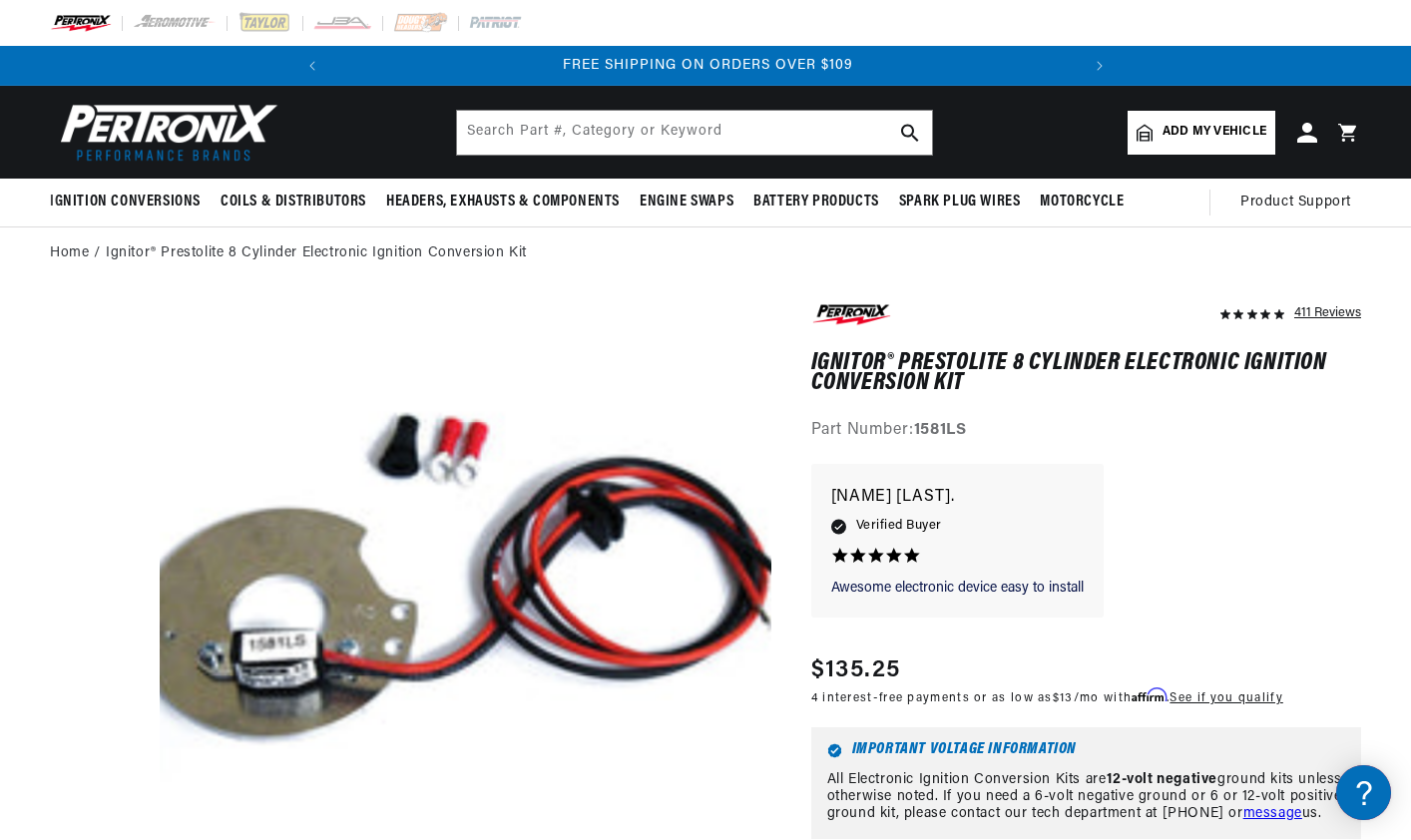 scroll, scrollTop: 61, scrollLeft: 0, axis: vertical 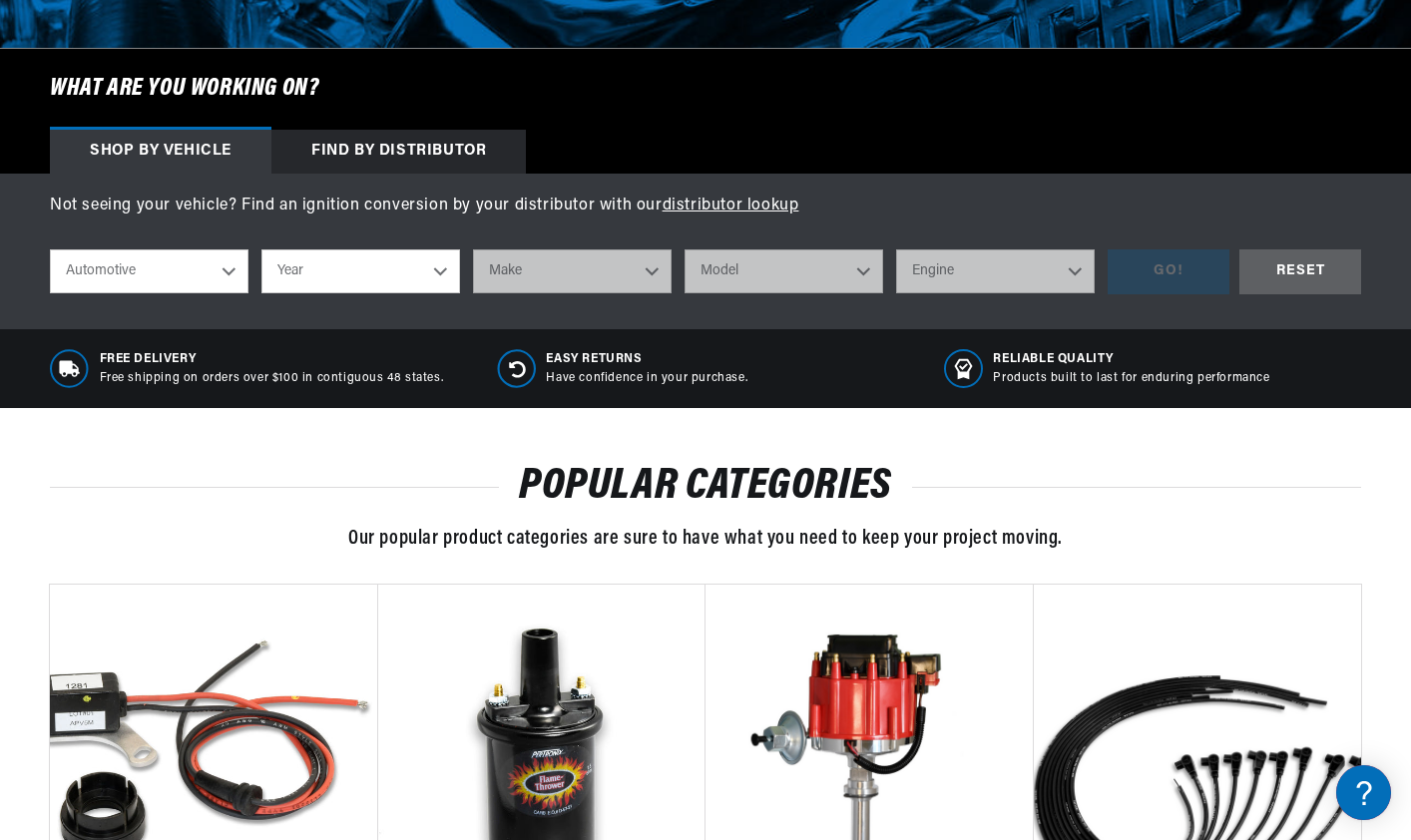 click on "Find by Distributor" at bounding box center (398, 152) 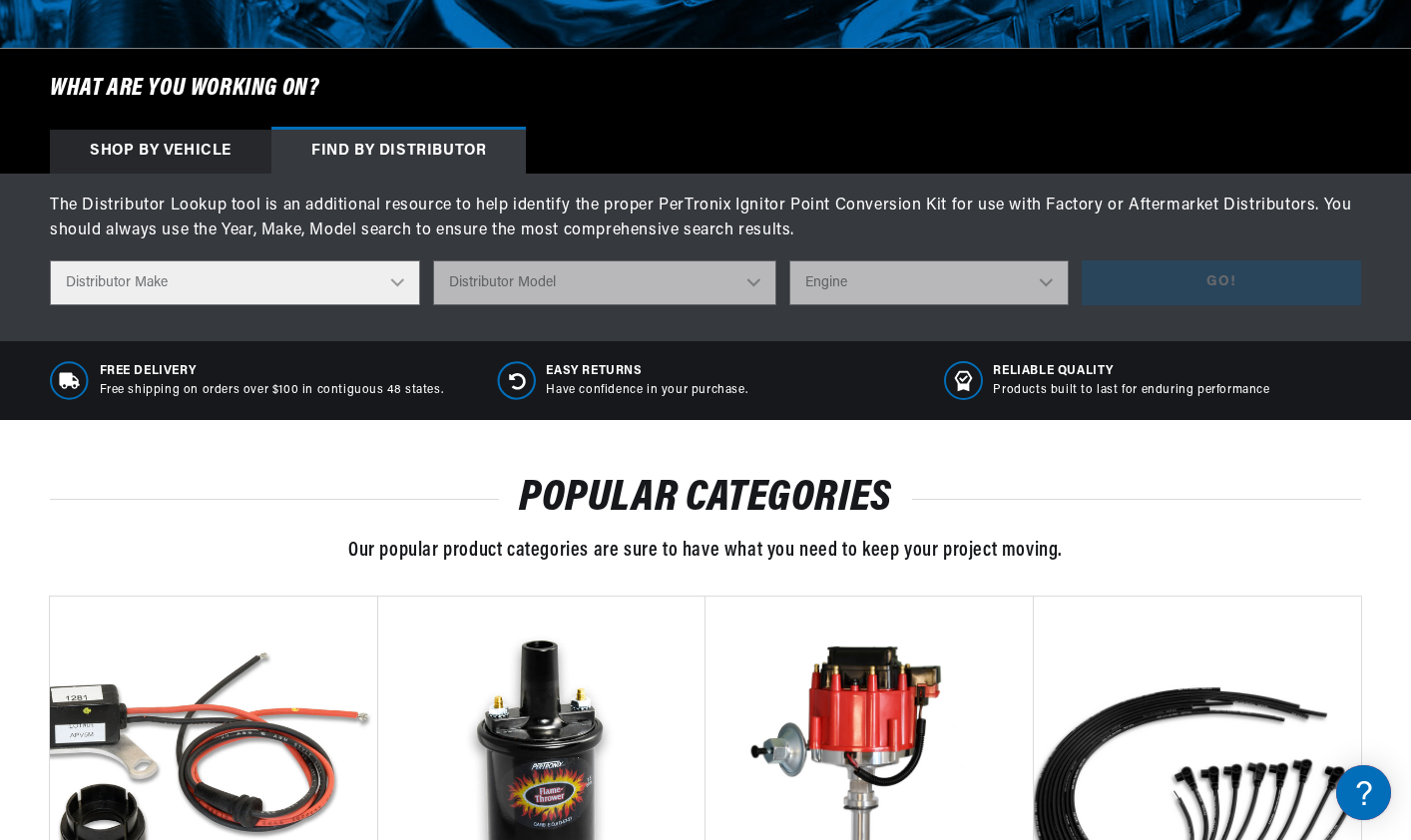 click on "Distributor Make
Accel Aldon Autolite Bosch Century Chrysler Clark Colt Continental Delco Ducellier Ford Hitachi Holley IHC Lucas Mallory Marelli Mazda Mercruiser Mitsubishi Nippondenso North Eastern Electric Perkins Prestolite SEV Sev Marchal Waukesha Wico Wisconsin" at bounding box center [235, 282] 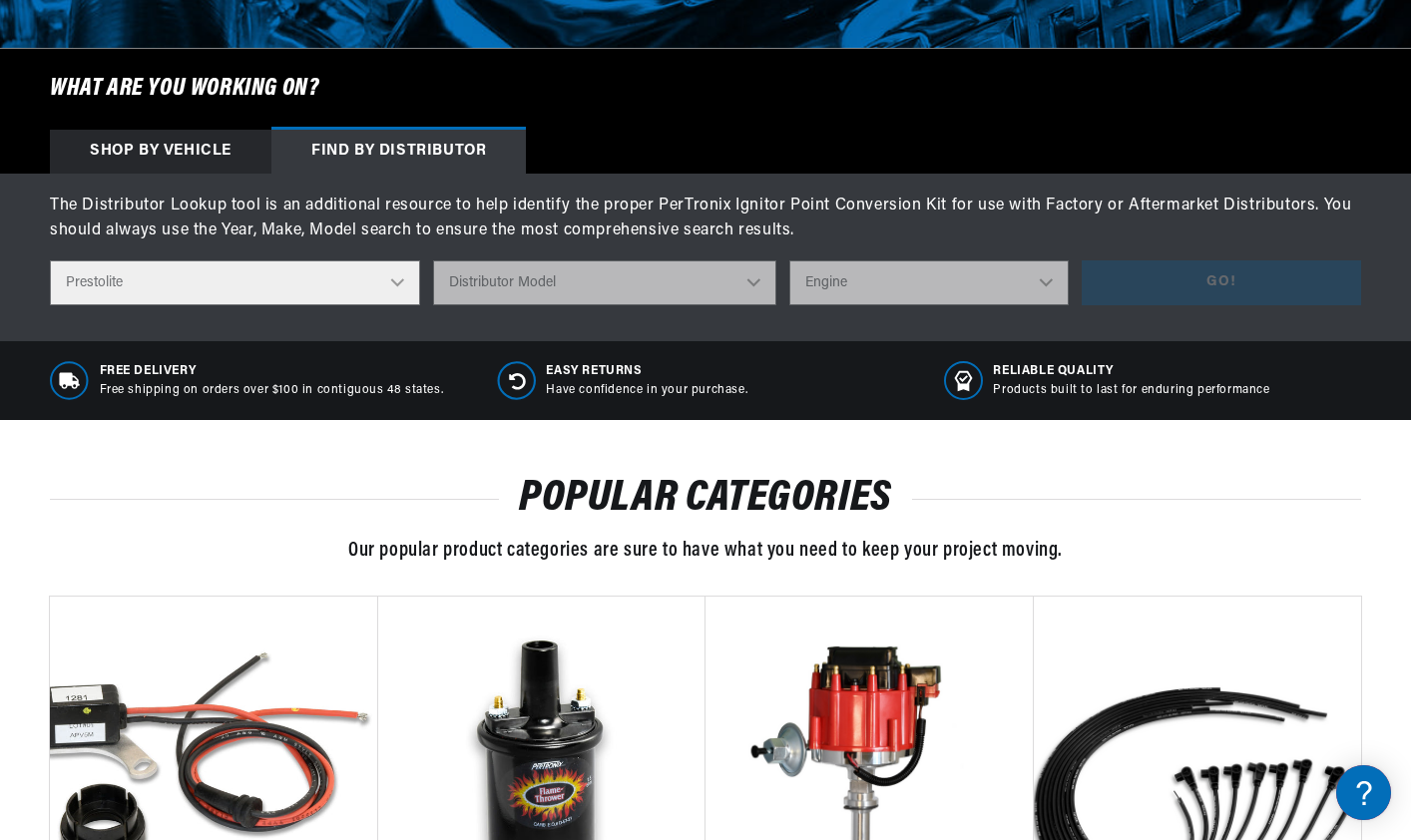click on "Distributor Make
Accel Aldon Autolite Bosch Century Chrysler Clark Colt Continental Delco Ducellier Ford Hitachi Holley IHC Lucas Mallory Marelli Mazda Mercruiser Mitsubishi Nippondenso North Eastern Electric Perkins Prestolite SEV Sev Marchal Waukesha Wico Wisconsin" at bounding box center (235, 282) 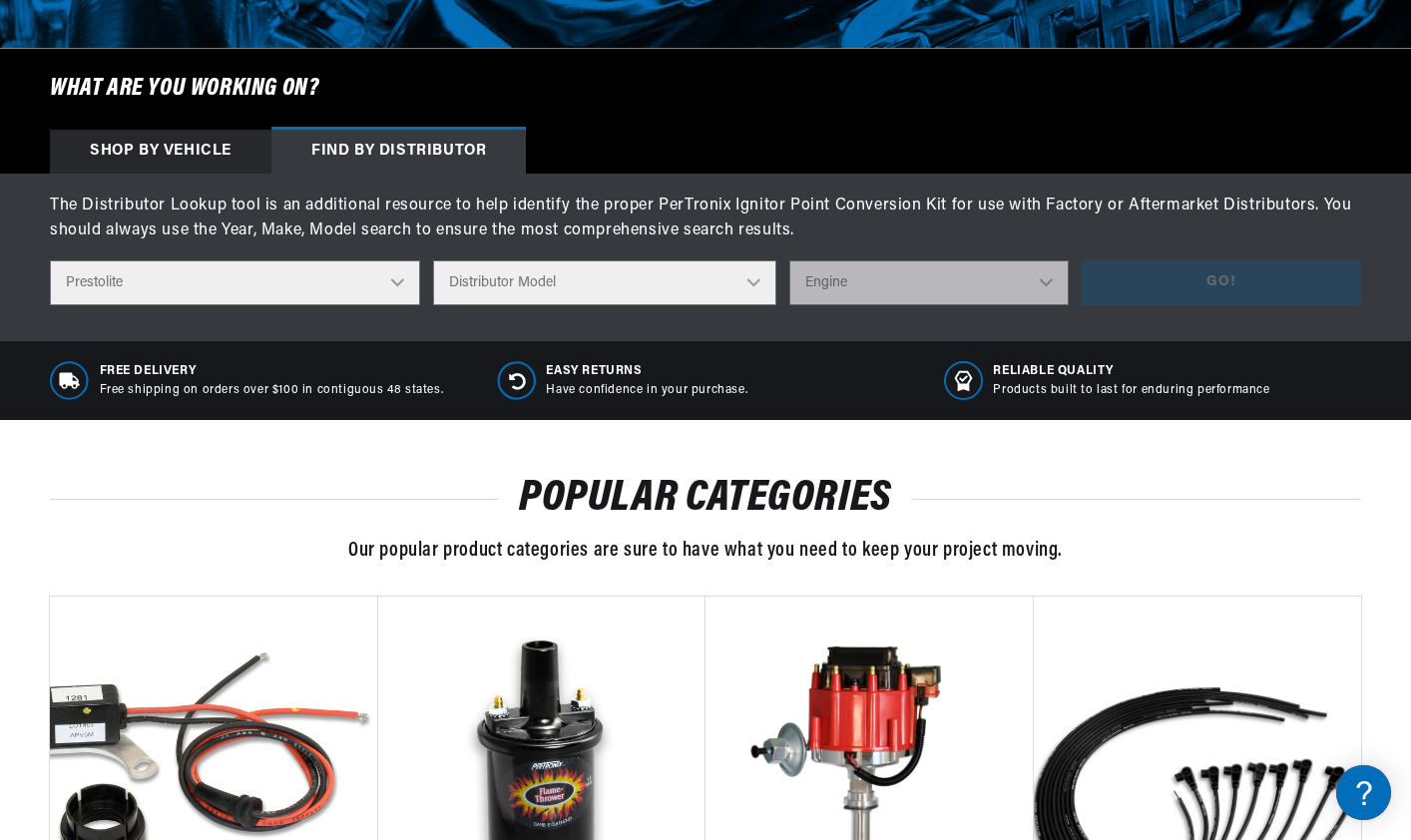 click on "Distributor Model
980902 981080 982320 107298 C91 491348-C91 IAD-4008 IAD-4012 IAD-4012A IAD-4018 IAD-4023A IAD-4025 IAD-4025A IAD-4027 IAD-4028A IAD-4029 IAD-4029A IAD-4029A-1 IAD-4033 IAD-4033A IAD-4034 IAD-4037 IAD-4038 IAD-4039-1 IAD-4040 IAD-4040-1 IAD-4043 IAD-4043A IAD-4101 IAD-4105-1M IAD-4108-1M IAD-411 4M IAD-4113M IAD-4114 1M IAD-4159A IAD-4201 IAD-4201-1 IAD-4203-1 IAD-4204A IAD-4204B IAD-4206 IAD-6001 IAD-6001-1B IAD-6001-2D IAD-6001-2F IAD-6001-2R IAD-6001-2RC IAD-6001-2RL IAD-6001C IAD-6001D IAD-6001E IAD-6001G IAD-6002 IAD-6002-1A IAD-6002-1C IAD-6002-1D IAD-6002-1E IAD-6002-1F IAD-6002-1G IAD-6002-1K IAD-6003 IAD-6003-1A IAD-6003-1B IAD-6003-2A IAD-6003-2F IAD-6003-2H IAD-6003-2J IAD-6003-2K IAD-6003B IAD-6004 IAD-6004-1 IAD-6004-1B IAD-6004-1C IAD-6004-1D IAD-6004-1E IAD-6004-1G IAD-6004-1H IAD-6004-2A IAD-6004-2C IAD-6004-2D IAD-6004-2E IAD-6004-2F IAD-6004-2H IAD-6004-2N IAD-6004-2P IAD-6004-2R IAD-6004A IAD-6006-1 IAD-6009-2A IAD-6010-1 IAD-6011-1A IAD-6012" at bounding box center (605, 282) 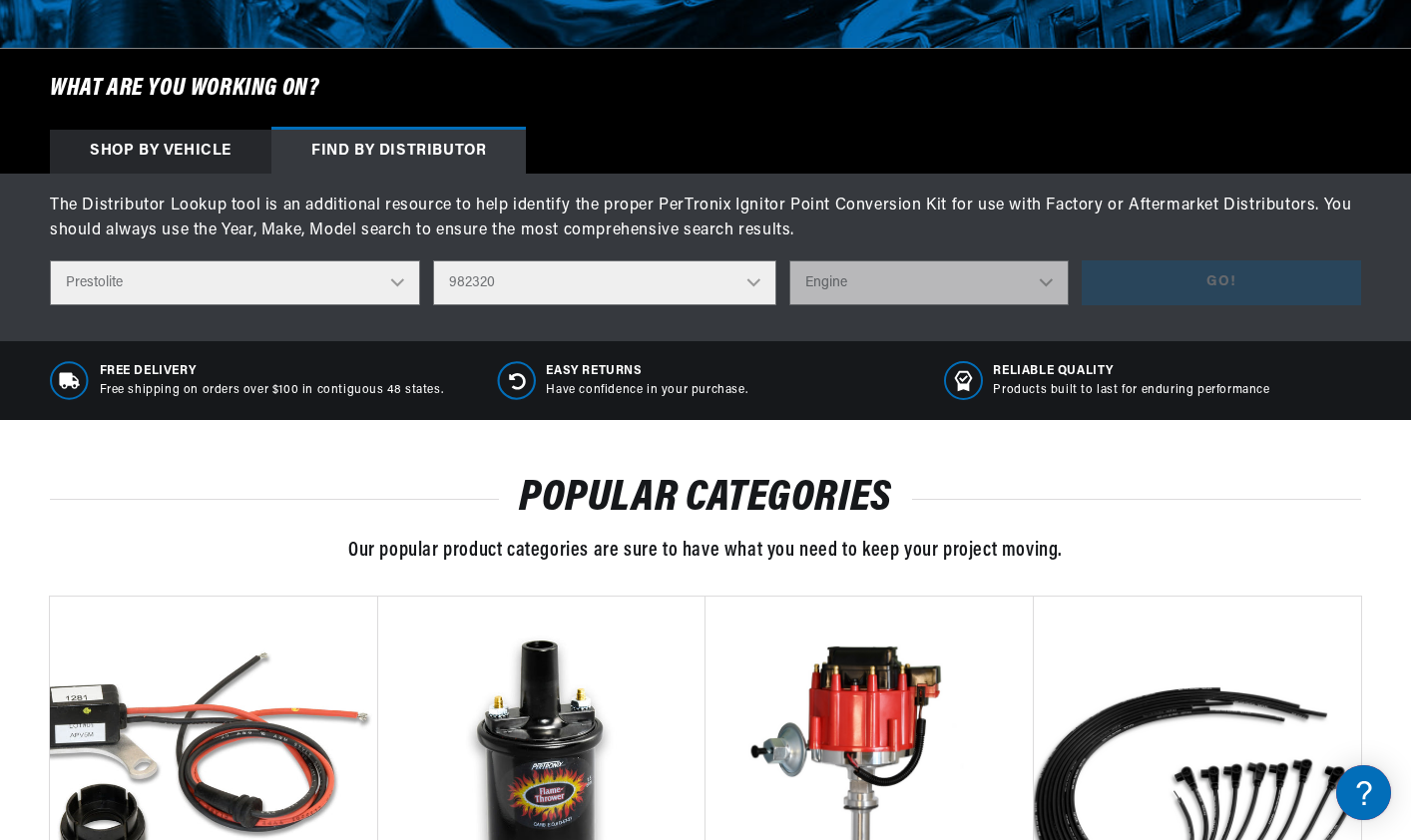 click on "Distributor Model
980902 981080 982320 107298 C91 491348-C91 IAD-4008 IAD-4012 IAD-4012A IAD-4018 IAD-4023A IAD-4025 IAD-4025A IAD-4027 IAD-4028A IAD-4029 IAD-4029A IAD-4029A-1 IAD-4033 IAD-4033A IAD-4034 IAD-4037 IAD-4038 IAD-4039-1 IAD-4040 IAD-4040-1 IAD-4043 IAD-4043A IAD-4101 IAD-4105-1M IAD-4108-1M IAD-411 4M IAD-4113M IAD-4114 1M IAD-4159A IAD-4201 IAD-4201-1 IAD-4203-1 IAD-4204A IAD-4204B IAD-4206 IAD-6001 IAD-6001-1B IAD-6001-2D IAD-6001-2F IAD-6001-2R IAD-6001-2RC IAD-6001-2RL IAD-6001C IAD-6001D IAD-6001E IAD-6001G IAD-6002 IAD-6002-1A IAD-6002-1C IAD-6002-1D IAD-6002-1E IAD-6002-1F IAD-6002-1G IAD-6002-1K IAD-6003 IAD-6003-1A IAD-6003-1B IAD-6003-2A IAD-6003-2F IAD-6003-2H IAD-6003-2J IAD-6003-2K IAD-6003B IAD-6004 IAD-6004-1 IAD-6004-1B IAD-6004-1C IAD-6004-1D IAD-6004-1E IAD-6004-1G IAD-6004-1H IAD-6004-2A IAD-6004-2C IAD-6004-2D IAD-6004-2E IAD-6004-2F IAD-6004-2H IAD-6004-2N IAD-6004-2P IAD-6004-2R IAD-6004A IAD-6006-1 IAD-6009-2A IAD-6010-1 IAD-6011-1A IAD-6012" at bounding box center (605, 282) 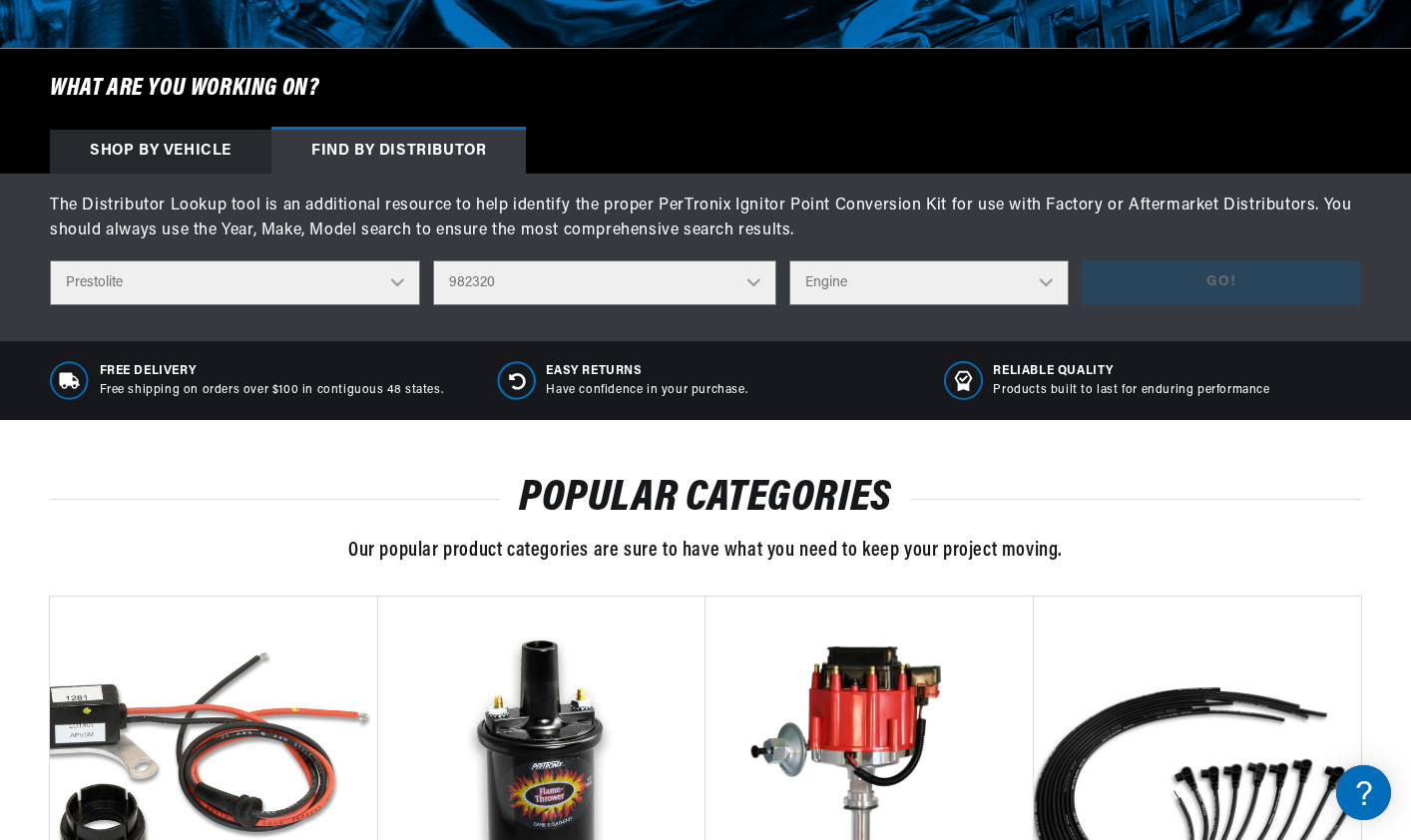 click on "Engine
8" at bounding box center [929, 282] 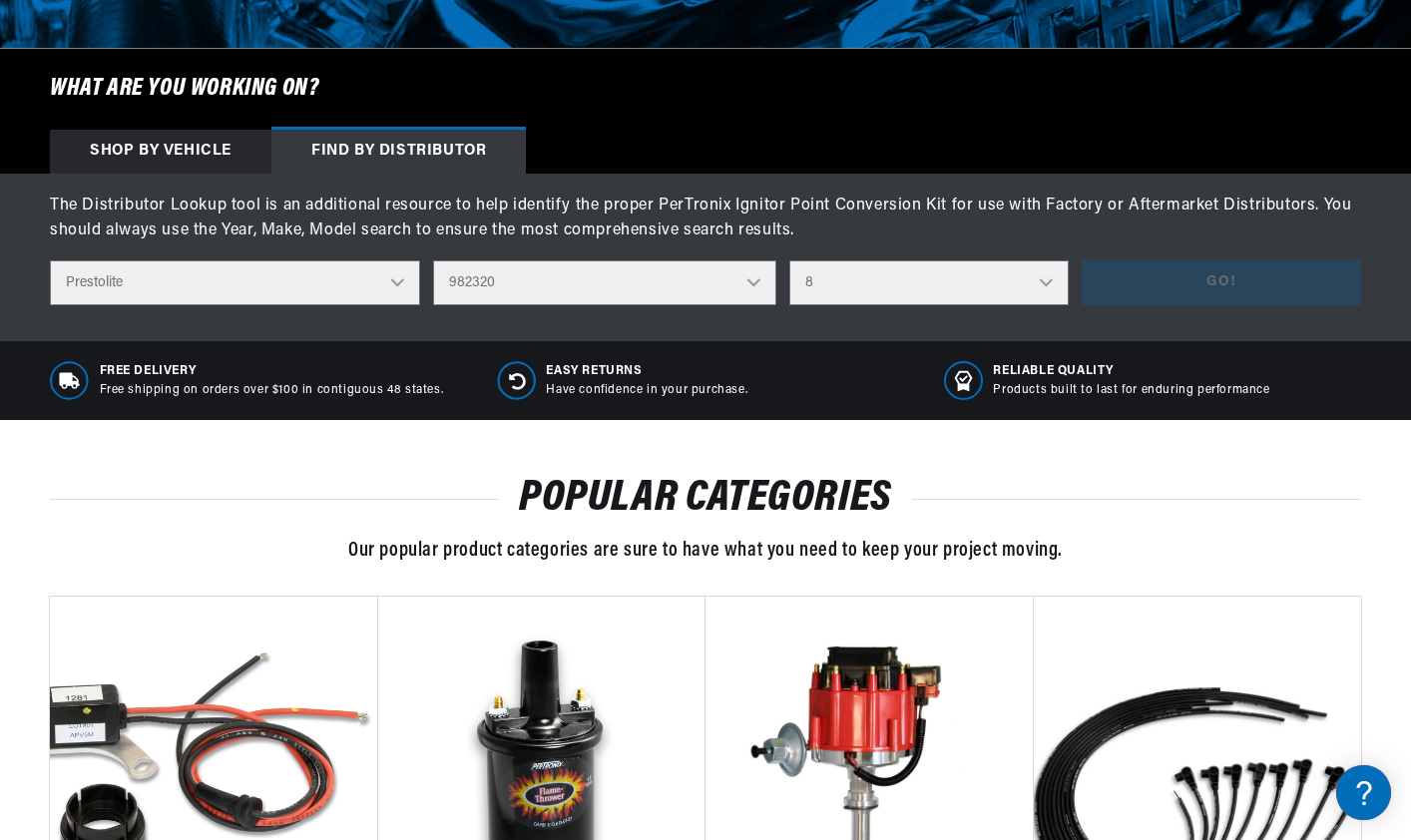 click on "Engine
8" at bounding box center [929, 282] 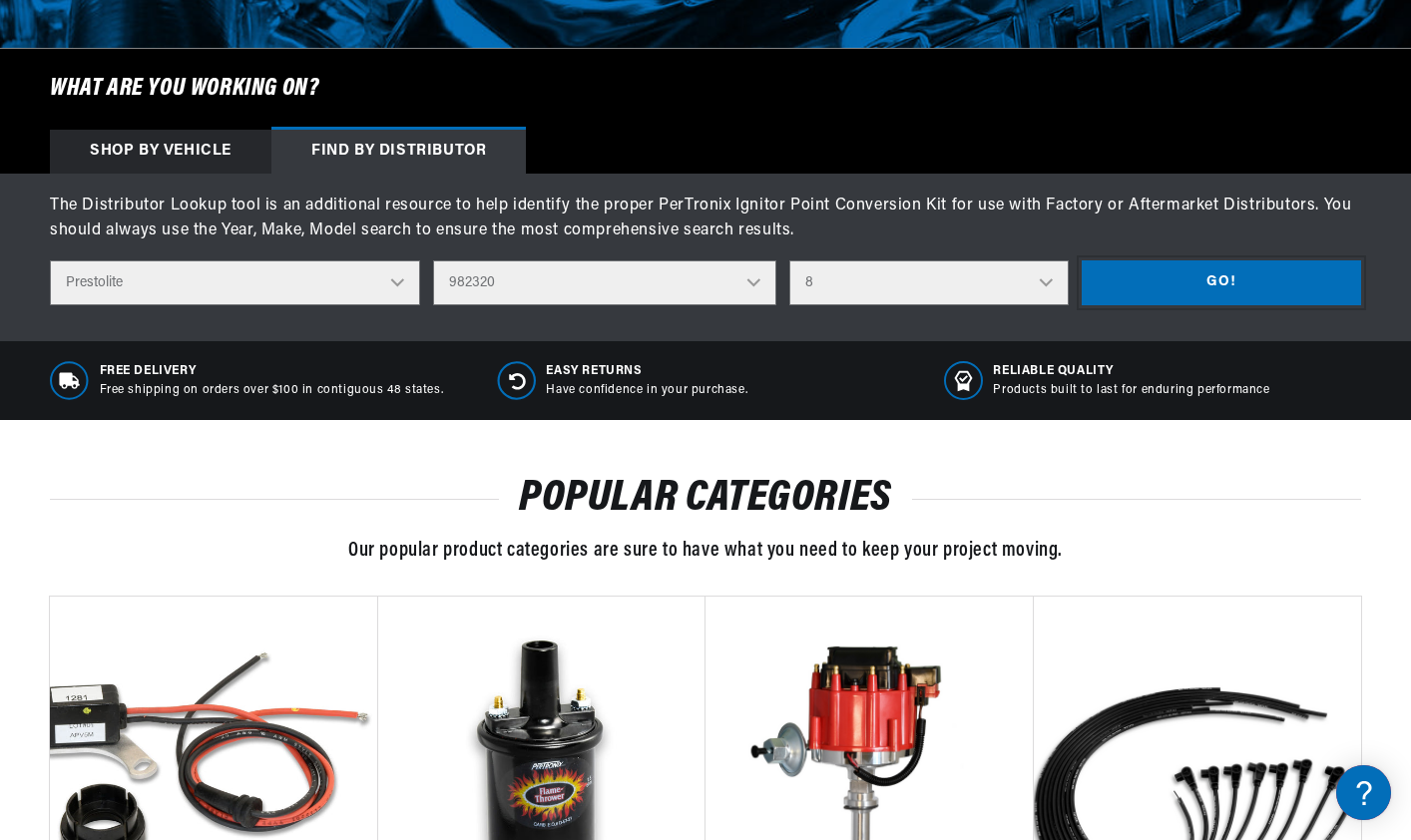 click on "Go!" at bounding box center [1221, 282] 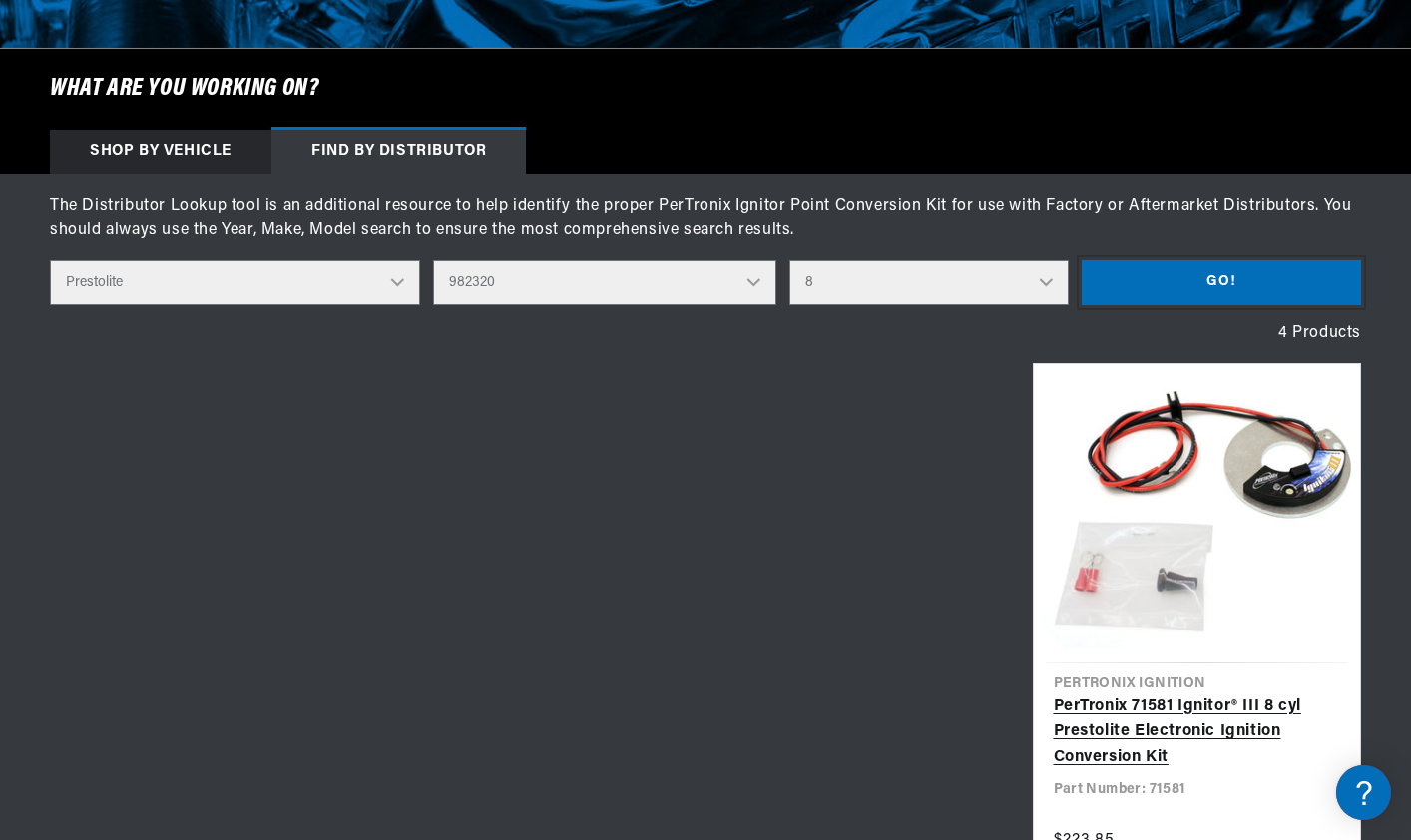 scroll, scrollTop: 0, scrollLeft: 0, axis: both 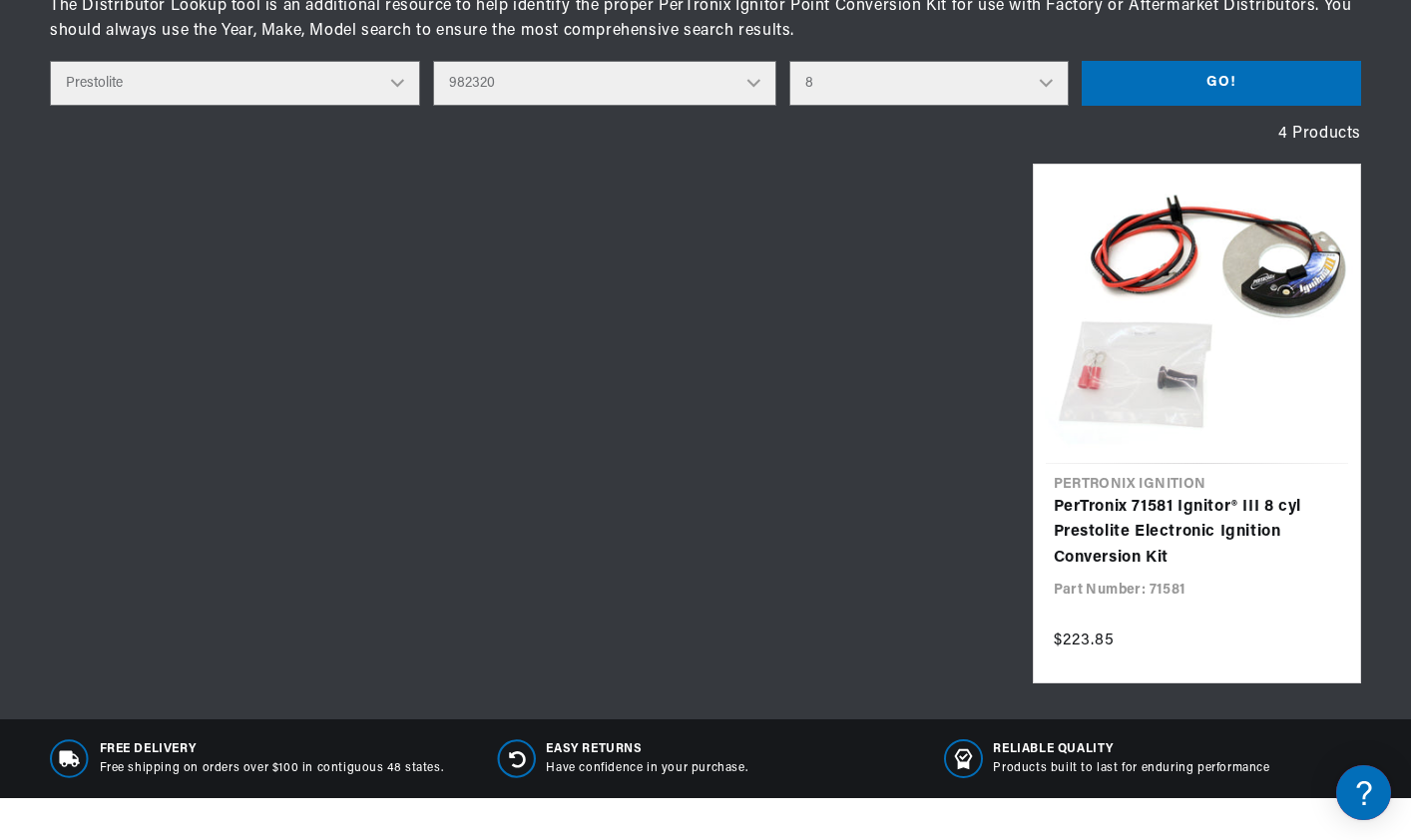 click on "Distributor Model
980902 981080 982320 107298 C91 491348-C91 IAD-4008 IAD-4012 IAD-4012A IAD-4018 IAD-4023A IAD-4025 IAD-4025A IAD-4027 IAD-4028A IAD-4029 IAD-4029A IAD-4029A-1 IAD-4033 IAD-4033A IAD-4034 IAD-4037 IAD-4038 IAD-4039-1 IAD-4040 IAD-4040-1 IAD-4043 IAD-4043A IAD-4101 IAD-4105-1M IAD-4108-1M IAD-411 4M IAD-4113M IAD-4114 1M IAD-4159A IAD-4201 IAD-4201-1 IAD-4203-1 IAD-4204A IAD-4204B IAD-4206 IAD-6001 IAD-6001-1B IAD-6001-2D IAD-6001-2F IAD-6001-2R IAD-6001-2RC IAD-6001-2RL IAD-6001C IAD-6001D IAD-6001E IAD-6001G IAD-6002 IAD-6002-1A IAD-6002-1C IAD-6002-1D IAD-6002-1E IAD-6002-1F IAD-6002-1G IAD-6002-1K IAD-6003 IAD-6003-1A IAD-6003-1B IAD-6003-2A IAD-6003-2F IAD-6003-2H IAD-6003-2J IAD-6003-2K IAD-6003B IAD-6004 IAD-6004-1 IAD-6004-1B IAD-6004-1C IAD-6004-1D IAD-6004-1E IAD-6004-1G IAD-6004-1H IAD-6004-2A IAD-6004-2C IAD-6004-2D IAD-6004-2E IAD-6004-2F IAD-6004-2H IAD-6004-2N IAD-6004-2P IAD-6004-2R IAD-6004A IAD-6006-1 IAD-6009-2A IAD-6010-1 IAD-6011-1A IAD-6012" at bounding box center [605, 83] 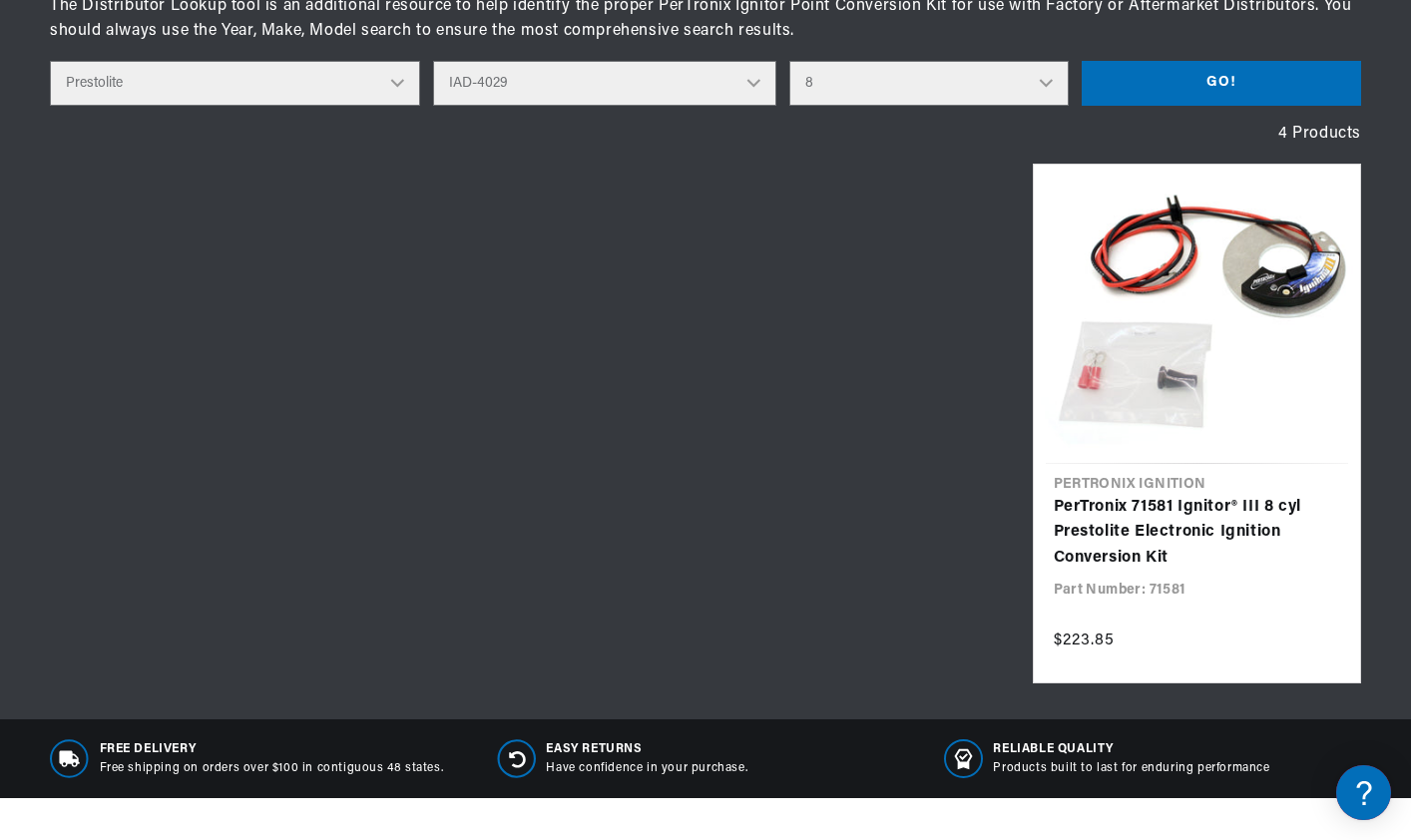 click on "Distributor Model
980902 981080 982320 107298 C91 491348-C91 IAD-4008 IAD-4012 IAD-4012A IAD-4018 IAD-4023A IAD-4025 IAD-4025A IAD-4027 IAD-4028A IAD-4029 IAD-4029A IAD-4029A-1 IAD-4033 IAD-4033A IAD-4034 IAD-4037 IAD-4038 IAD-4039-1 IAD-4040 IAD-4040-1 IAD-4043 IAD-4043A IAD-4101 IAD-4105-1M IAD-4108-1M IAD-411 4M IAD-4113M IAD-4114 1M IAD-4159A IAD-4201 IAD-4201-1 IAD-4203-1 IAD-4204A IAD-4204B IAD-4206 IAD-6001 IAD-6001-1B IAD-6001-2D IAD-6001-2F IAD-6001-2R IAD-6001-2RC IAD-6001-2RL IAD-6001C IAD-6001D IAD-6001E IAD-6001G IAD-6002 IAD-6002-1A IAD-6002-1C IAD-6002-1D IAD-6002-1E IAD-6002-1F IAD-6002-1G IAD-6002-1K IAD-6003 IAD-6003-1A IAD-6003-1B IAD-6003-2A IAD-6003-2F IAD-6003-2H IAD-6003-2J IAD-6003-2K IAD-6003B IAD-6004 IAD-6004-1 IAD-6004-1B IAD-6004-1C IAD-6004-1D IAD-6004-1E IAD-6004-1G IAD-6004-1H IAD-6004-2A IAD-6004-2C IAD-6004-2D IAD-6004-2E IAD-6004-2F IAD-6004-2H IAD-6004-2N IAD-6004-2P IAD-6004-2R IAD-6004A IAD-6006-1 IAD-6009-2A IAD-6010-1 IAD-6011-1A IAD-6012" at bounding box center (605, 83) 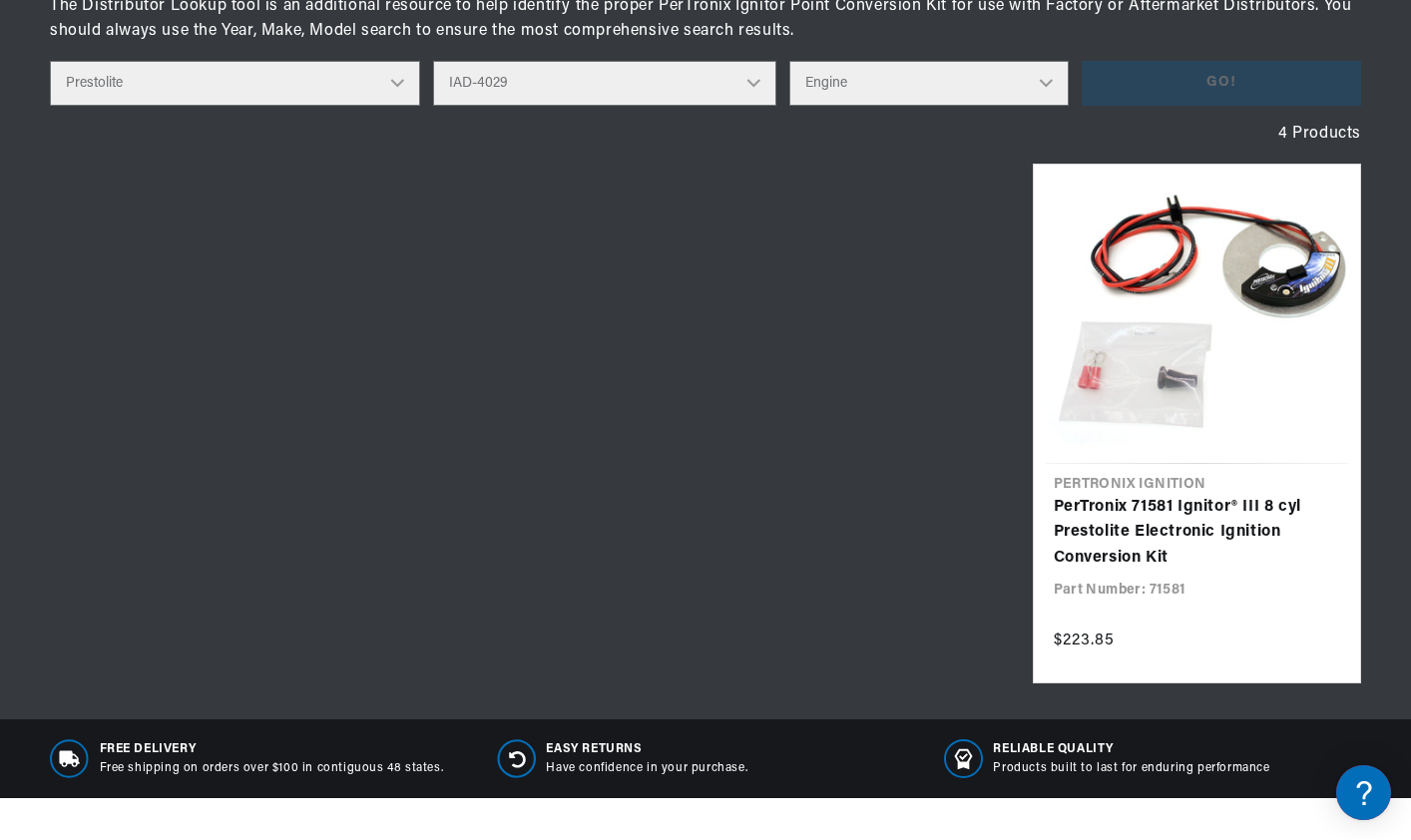 scroll, scrollTop: 0, scrollLeft: 745, axis: horizontal 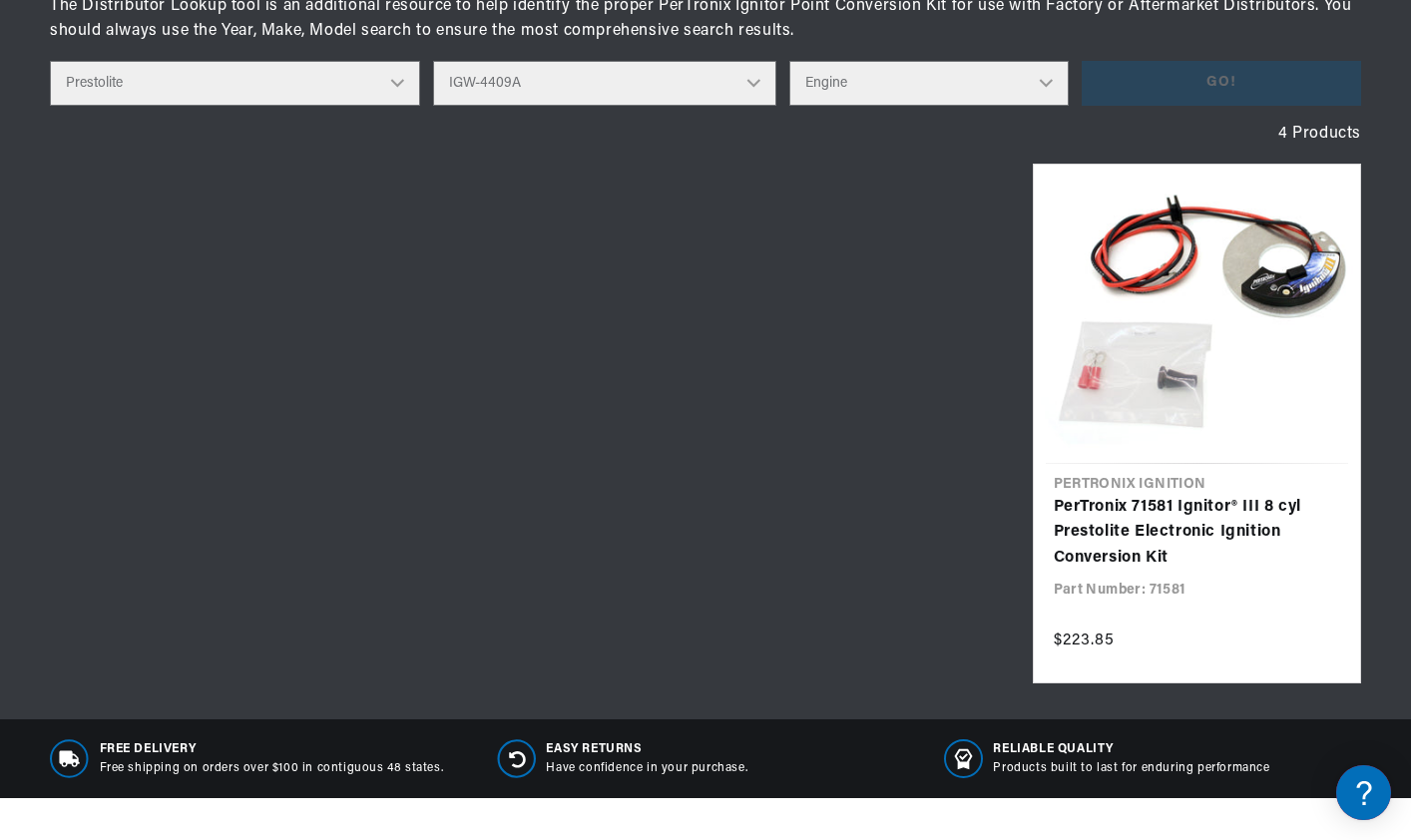 click on "Distributor Model
980902 981080 982320 107298 C91 491348-C91 IAD-4008 IAD-4012 IAD-4012A IAD-4018 IAD-4023A IAD-4025 IAD-4025A IAD-4027 IAD-4028A IAD-4029 IAD-4029A IAD-4029A-1 IAD-4033 IAD-4033A IAD-4034 IAD-4037 IAD-4038 IAD-4039-1 IAD-4040 IAD-4040-1 IAD-4043 IAD-4043A IAD-4101 IAD-4105-1M IAD-4108-1M IAD-411 4M IAD-4113M IAD-4114 1M IAD-4159A IAD-4201 IAD-4201-1 IAD-4203-1 IAD-4204A IAD-4204B IAD-4206 IAD-6001 IAD-6001-1B IAD-6001-2D IAD-6001-2F IAD-6001-2R IAD-6001-2RC IAD-6001-2RL IAD-6001C IAD-6001D IAD-6001E IAD-6001G IAD-6002 IAD-6002-1A IAD-6002-1C IAD-6002-1D IAD-6002-1E IAD-6002-1F IAD-6002-1G IAD-6002-1K IAD-6003 IAD-6003-1A IAD-6003-1B IAD-6003-2A IAD-6003-2F IAD-6003-2H IAD-6003-2J IAD-6003-2K IAD-6003B IAD-6004 IAD-6004-1 IAD-6004-1B IAD-6004-1C IAD-6004-1D IAD-6004-1E IAD-6004-1G IAD-6004-1H IAD-6004-2A IAD-6004-2C IAD-6004-2D IAD-6004-2E IAD-6004-2F IAD-6004-2H IAD-6004-2N IAD-6004-2P IAD-6004-2R IAD-6004A IAD-6006-1 IAD-6009-2A IAD-6010-1 IAD-6011-1A IAD-6012" at bounding box center [605, 83] 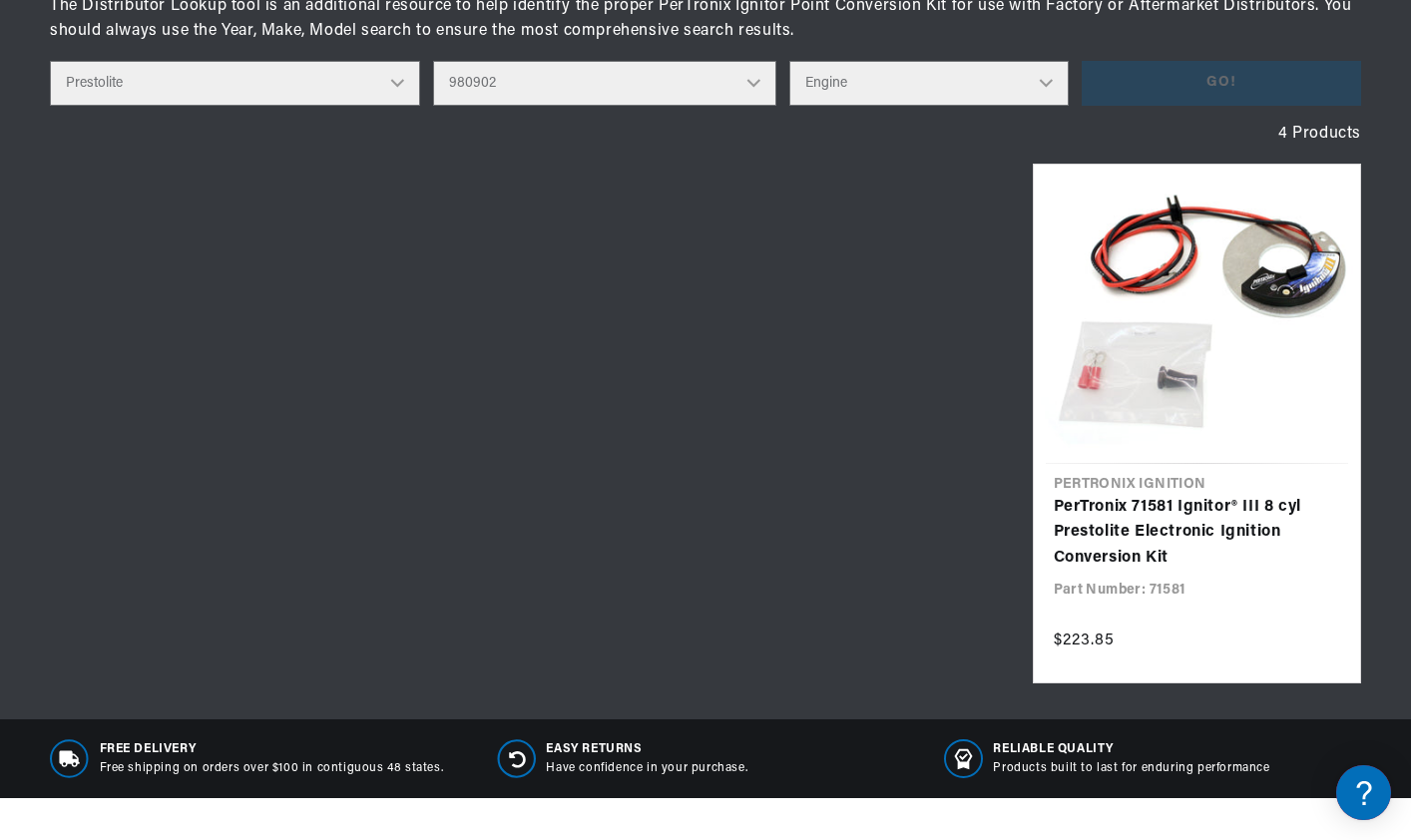 click on "Distributor Model
980902 981080 982320 107298 C91 491348-C91 IAD-4008 IAD-4012 IAD-4012A IAD-4018 IAD-4023A IAD-4025 IAD-4025A IAD-4027 IAD-4028A IAD-4029 IAD-4029A IAD-4029A-1 IAD-4033 IAD-4033A IAD-4034 IAD-4037 IAD-4038 IAD-4039-1 IAD-4040 IAD-4040-1 IAD-4043 IAD-4043A IAD-4101 IAD-4105-1M IAD-4108-1M IAD-411 4M IAD-4113M IAD-4114 1M IAD-4159A IAD-4201 IAD-4201-1 IAD-4203-1 IAD-4204A IAD-4204B IAD-4206 IAD-6001 IAD-6001-1B IAD-6001-2D IAD-6001-2F IAD-6001-2R IAD-6001-2RC IAD-6001-2RL IAD-6001C IAD-6001D IAD-6001E IAD-6001G IAD-6002 IAD-6002-1A IAD-6002-1C IAD-6002-1D IAD-6002-1E IAD-6002-1F IAD-6002-1G IAD-6002-1K IAD-6003 IAD-6003-1A IAD-6003-1B IAD-6003-2A IAD-6003-2F IAD-6003-2H IAD-6003-2J IAD-6003-2K IAD-6003B IAD-6004 IAD-6004-1 IAD-6004-1B IAD-6004-1C IAD-6004-1D IAD-6004-1E IAD-6004-1G IAD-6004-1H IAD-6004-2A IAD-6004-2C IAD-6004-2D IAD-6004-2E IAD-6004-2F IAD-6004-2H IAD-6004-2N IAD-6004-2P IAD-6004-2R IAD-6004A IAD-6006-1 IAD-6009-2A IAD-6010-1 IAD-6011-1A IAD-6012" at bounding box center [605, 83] 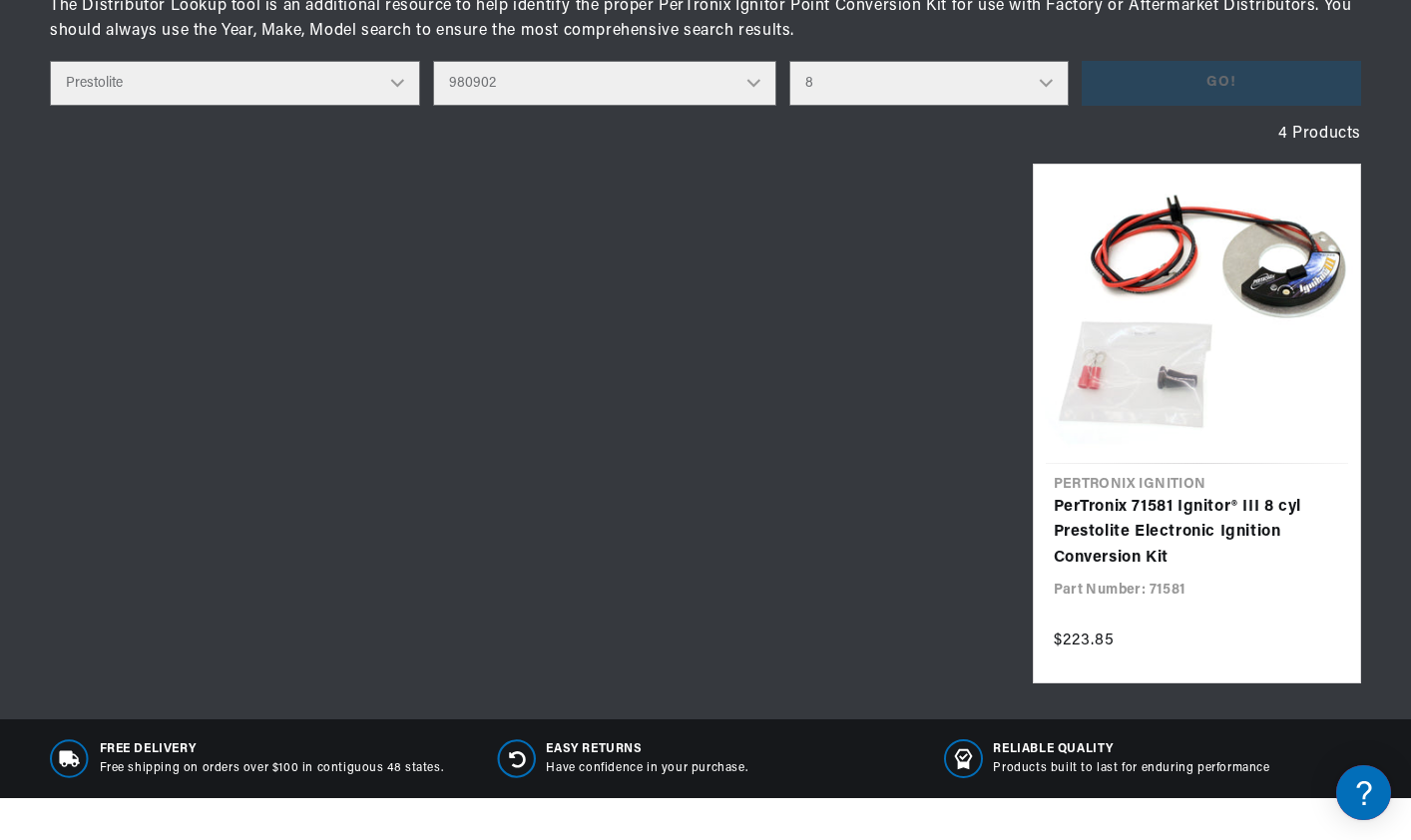 click on "Engine
8" at bounding box center (929, 83) 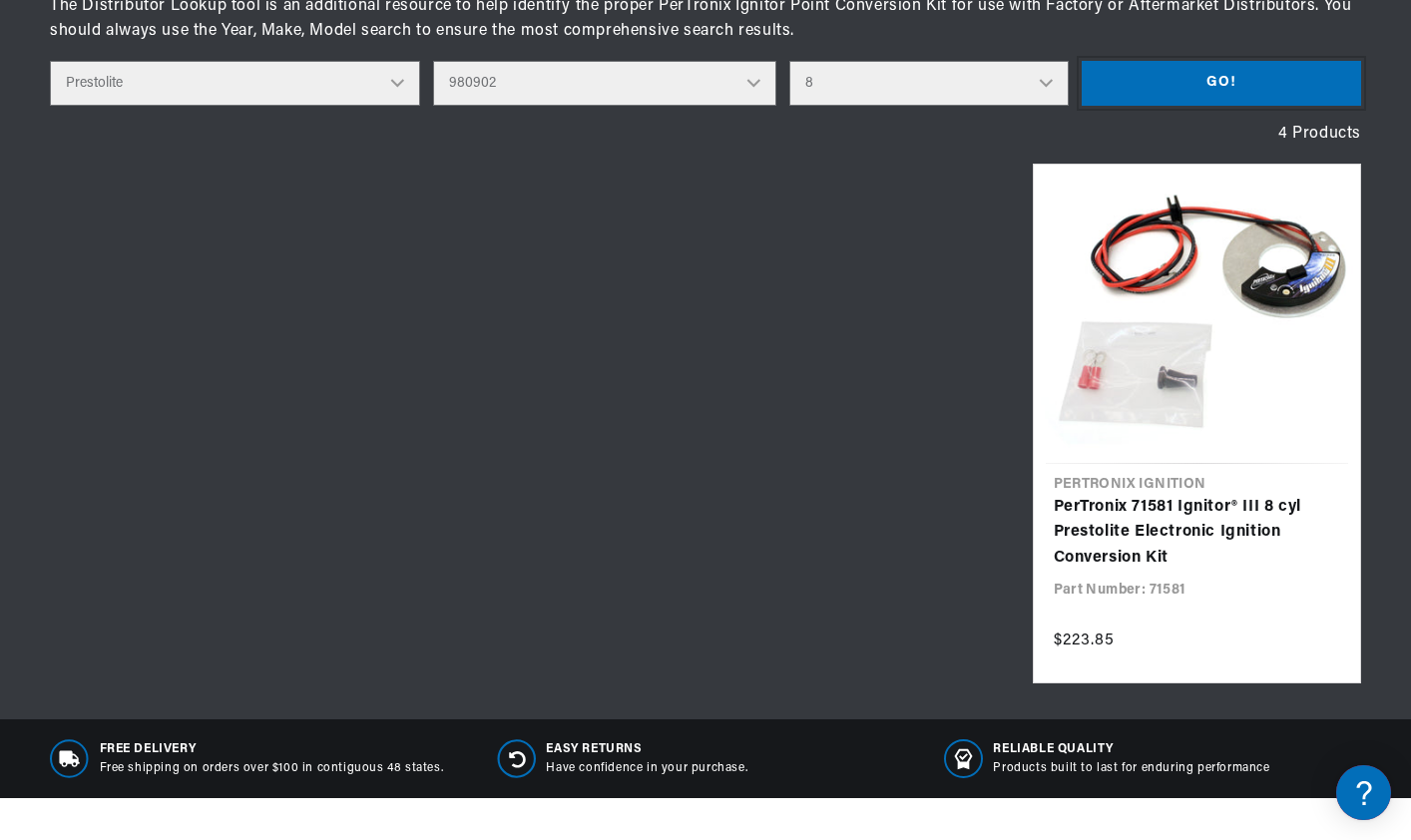 click on "Go!" at bounding box center (1221, 83) 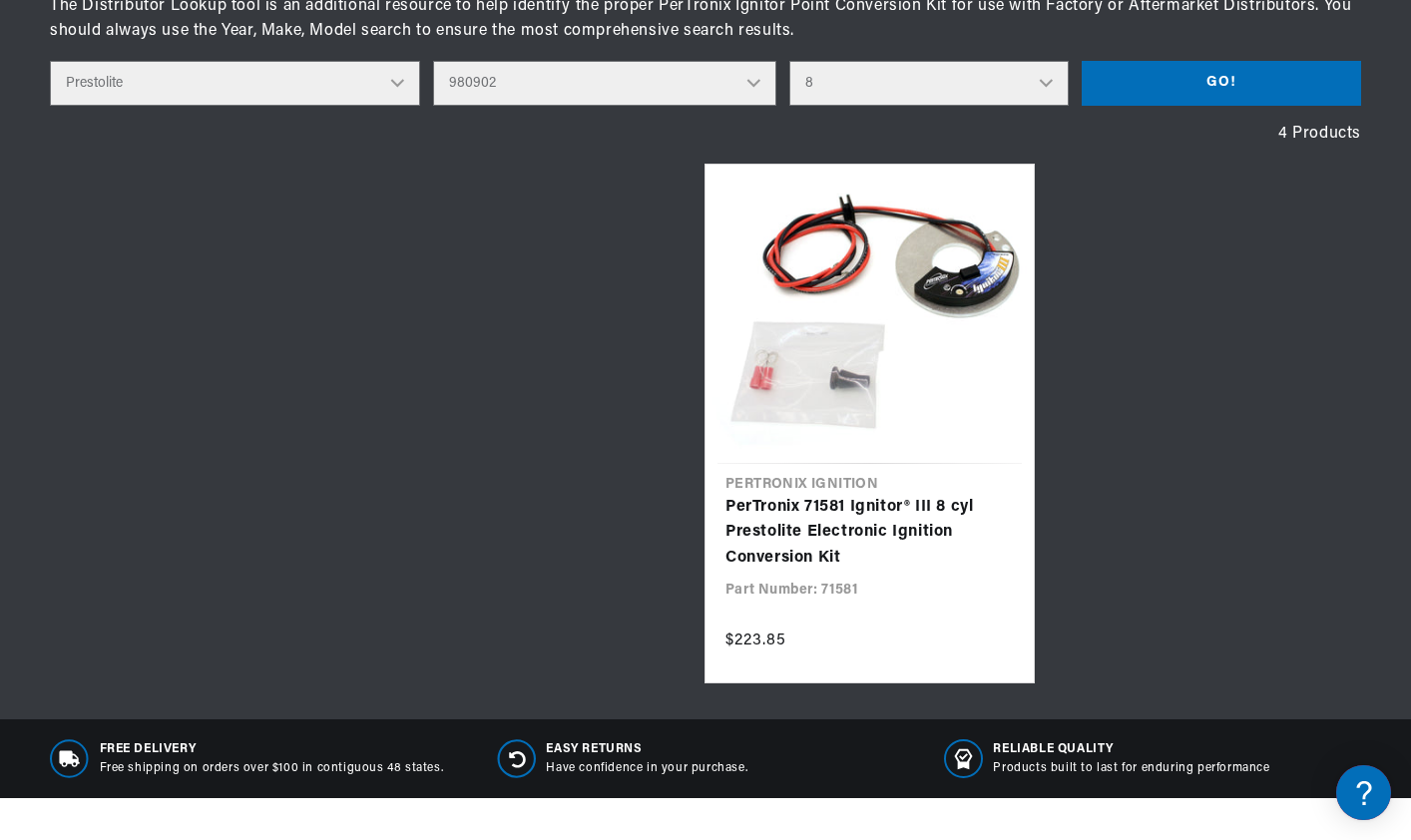 scroll, scrollTop: 0, scrollLeft: 745, axis: horizontal 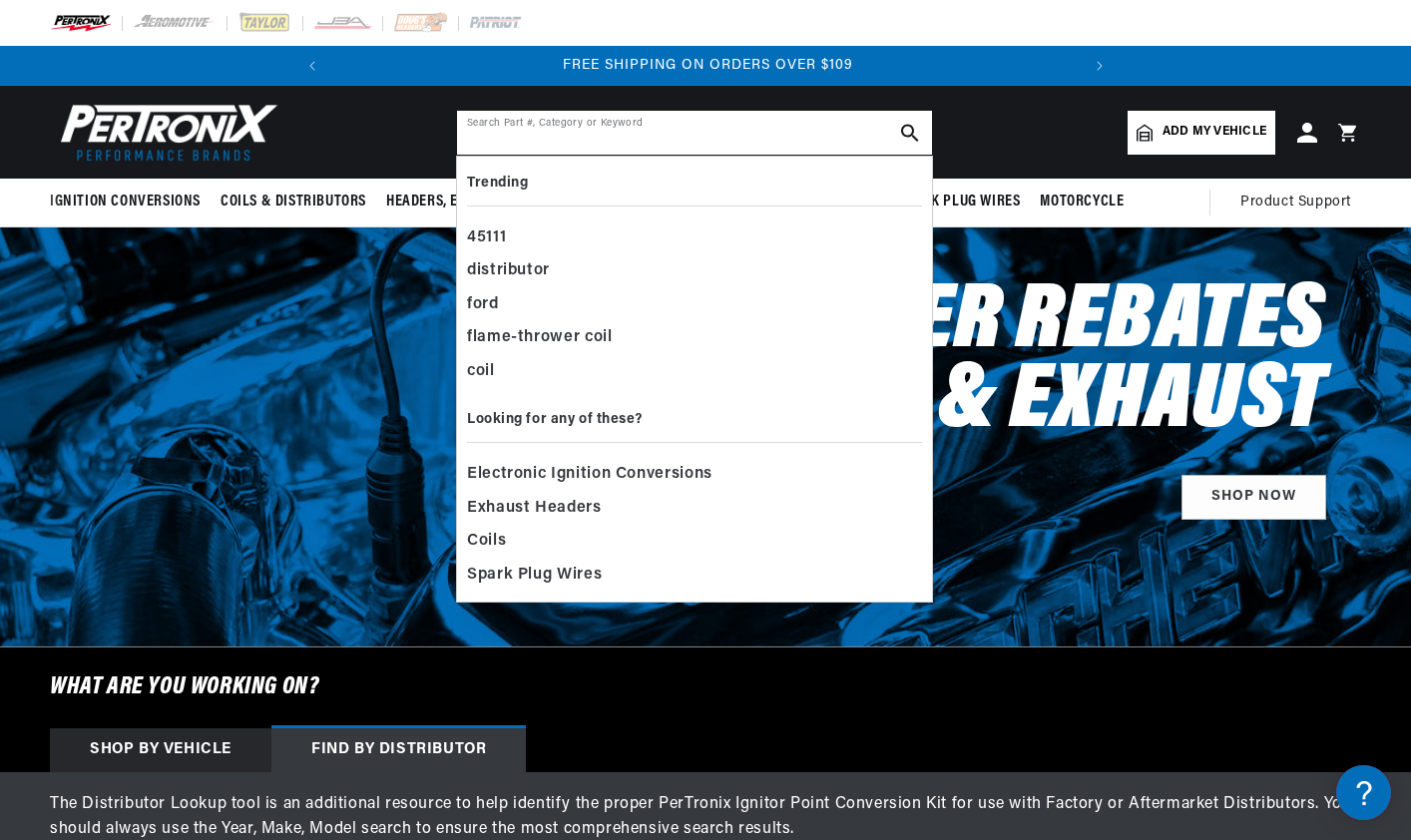 click at bounding box center (695, 133) 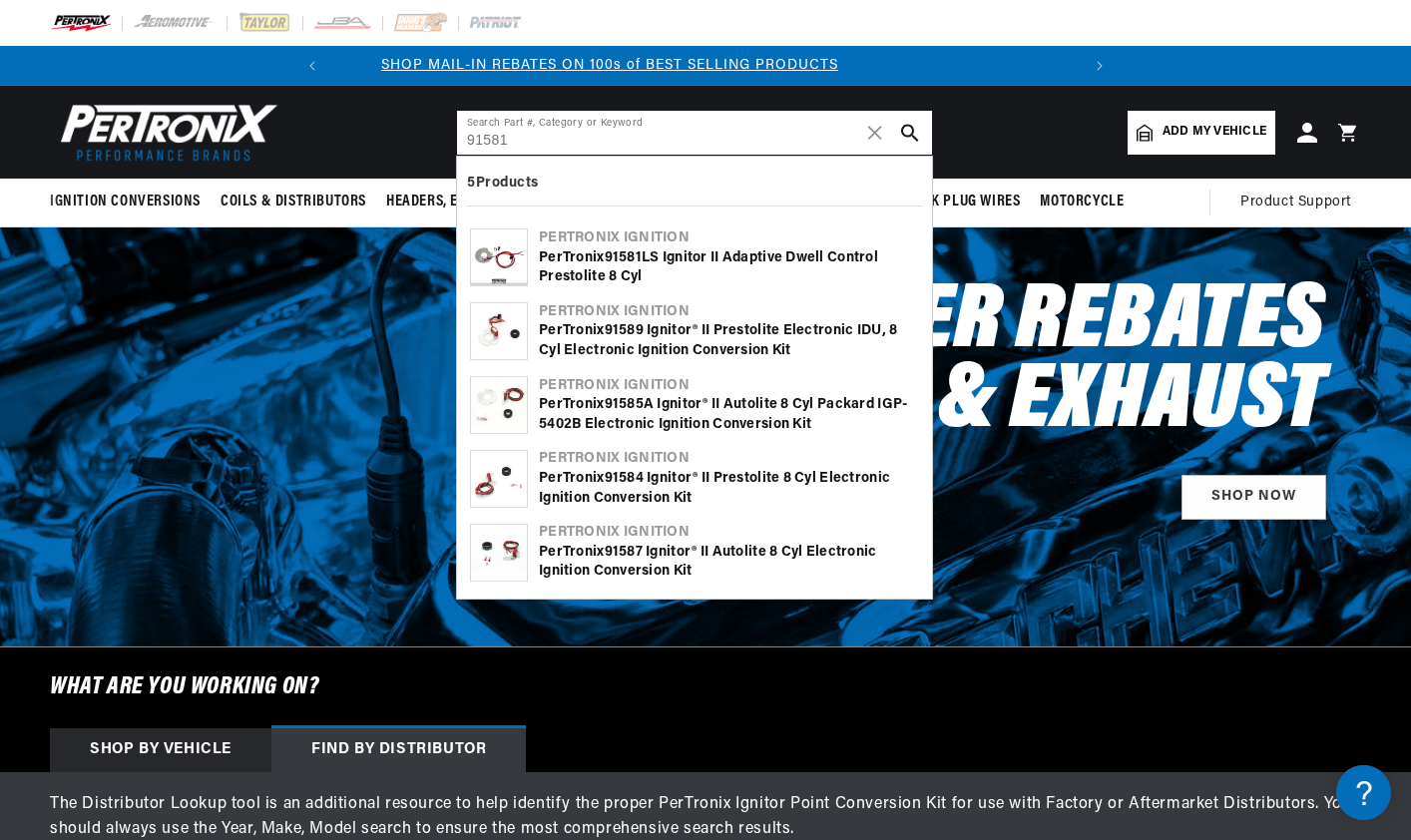 scroll, scrollTop: 0, scrollLeft: 0, axis: both 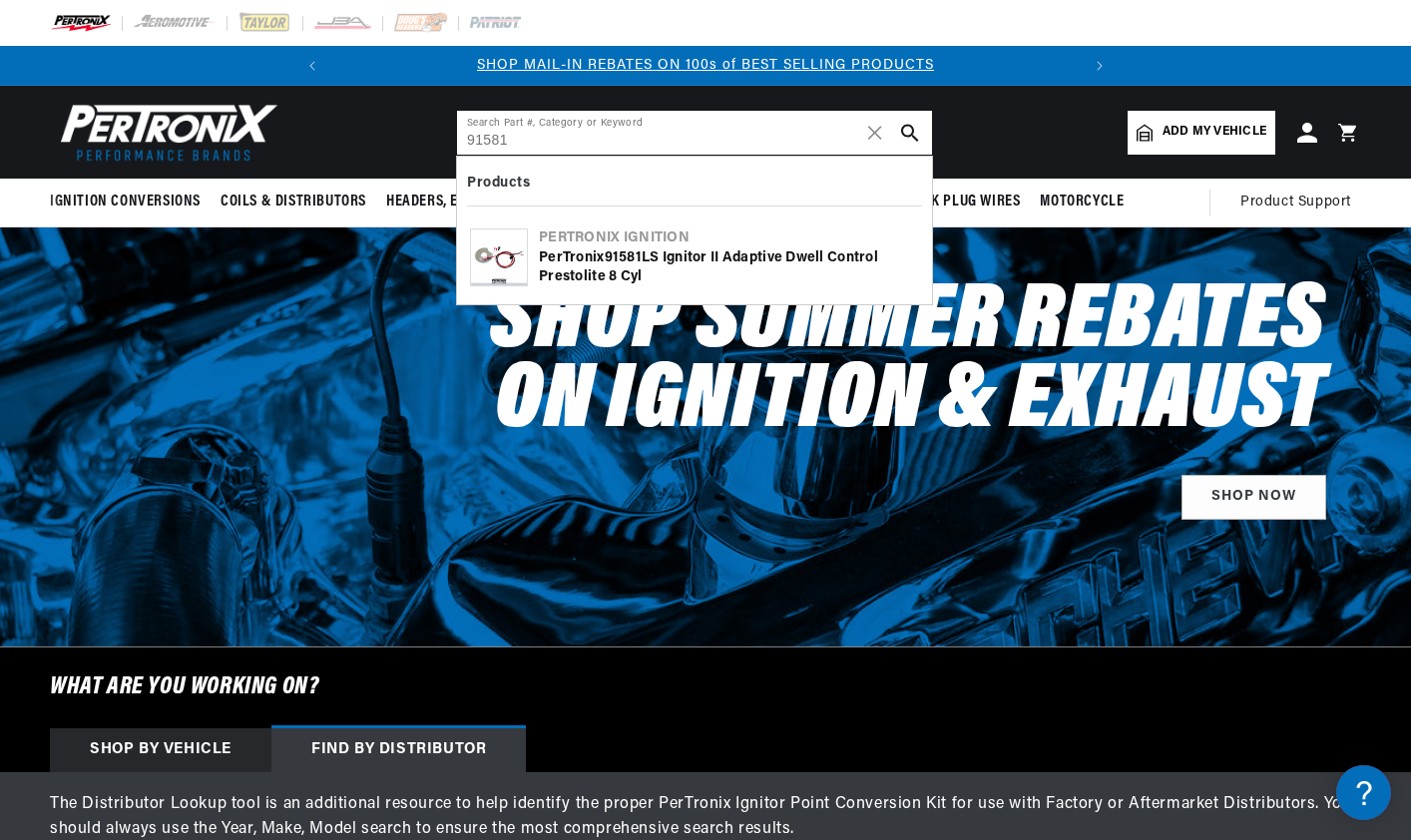 type on "91581" 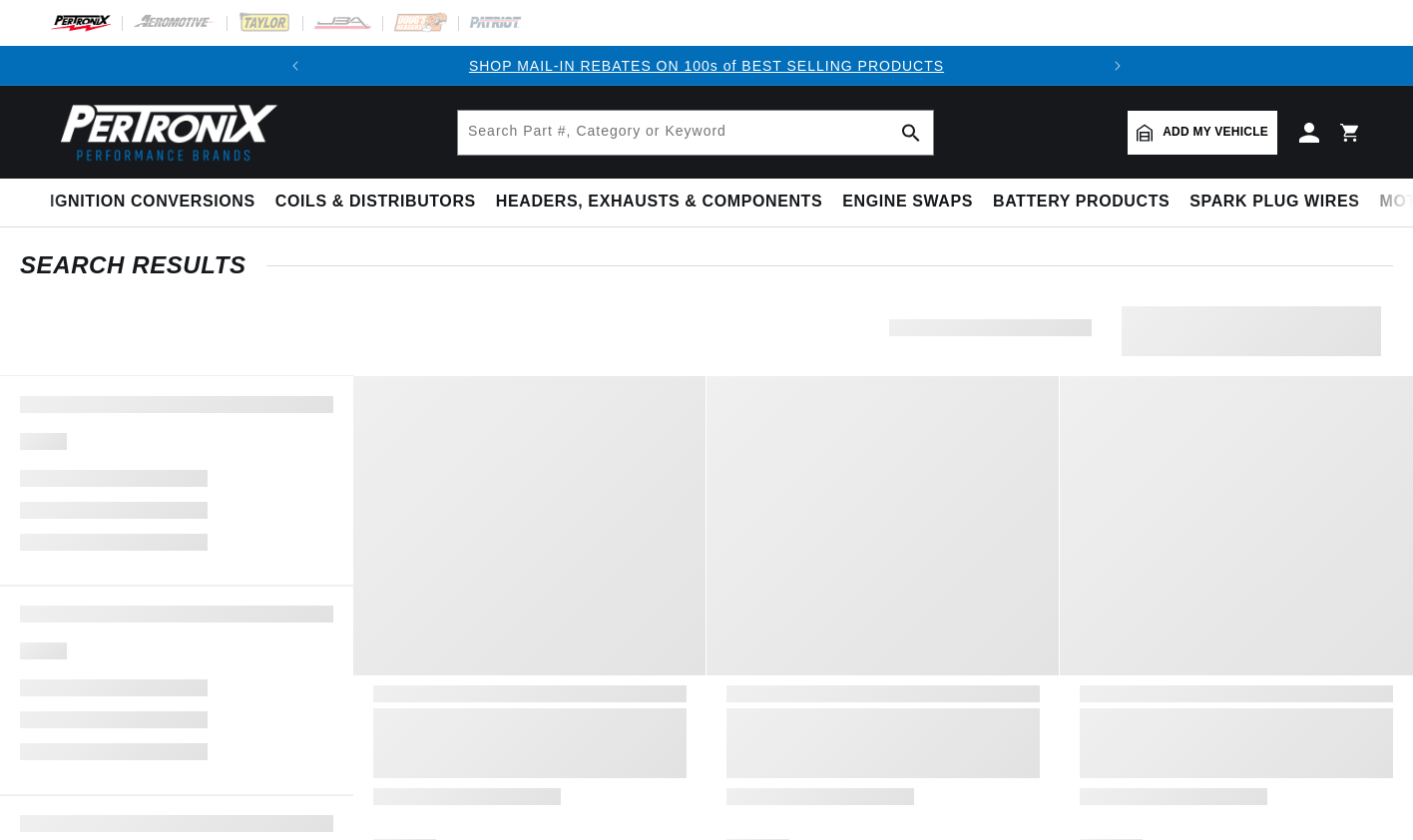 type on "91581" 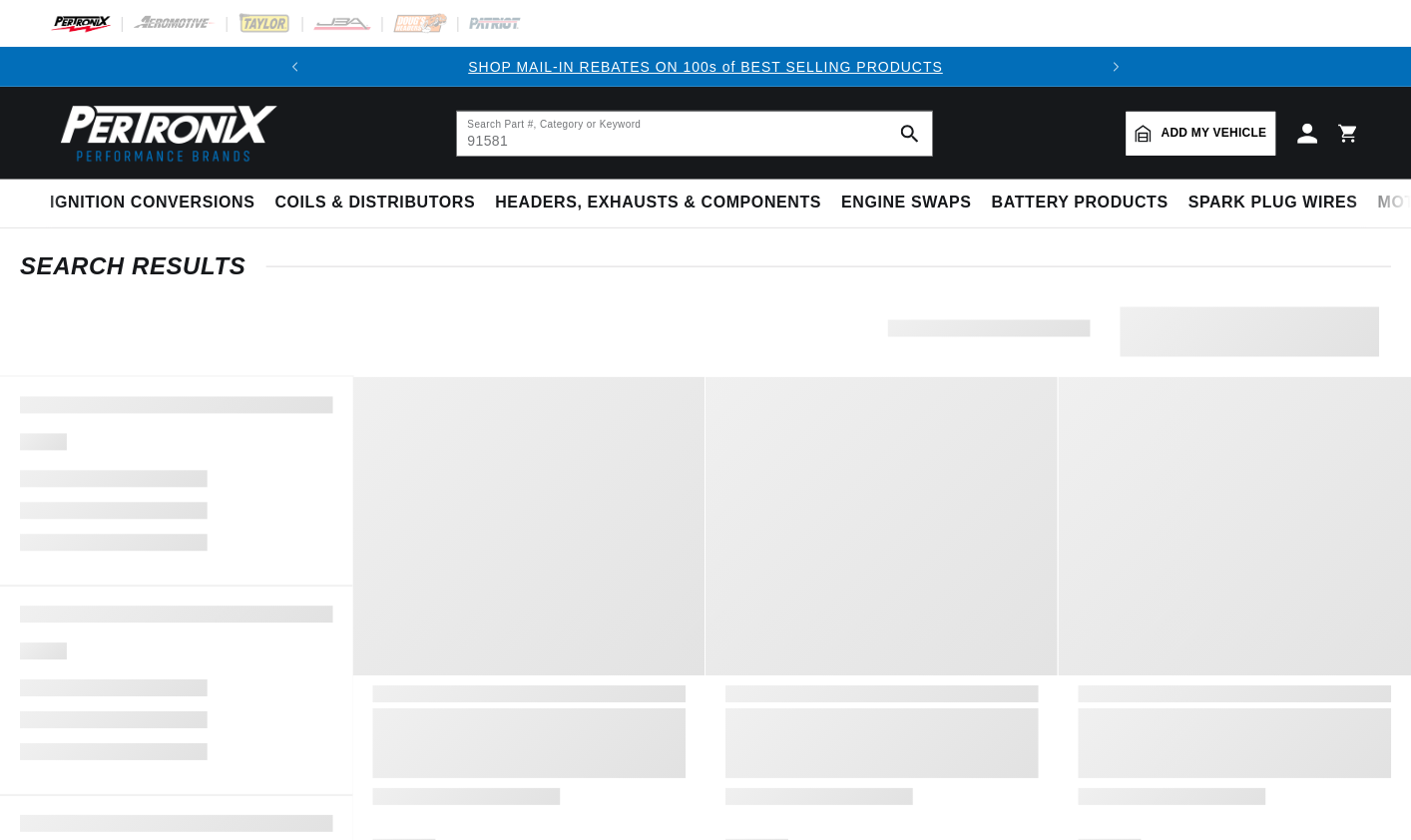 scroll, scrollTop: 0, scrollLeft: 0, axis: both 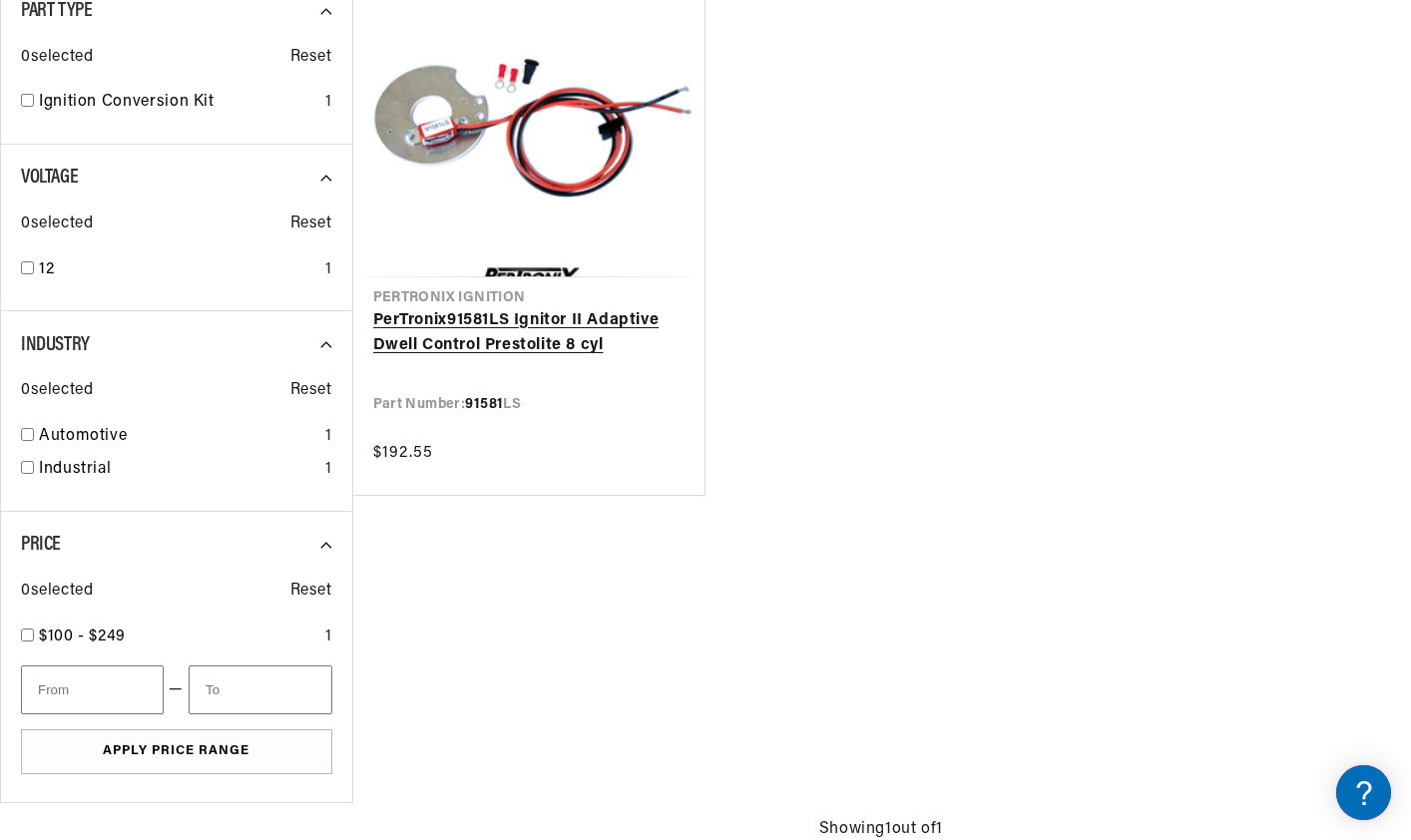 click on "PerTronix  91581 LS Ignitor II Adaptive Dwell Control Prestolite 8 cyl" at bounding box center (529, 333) 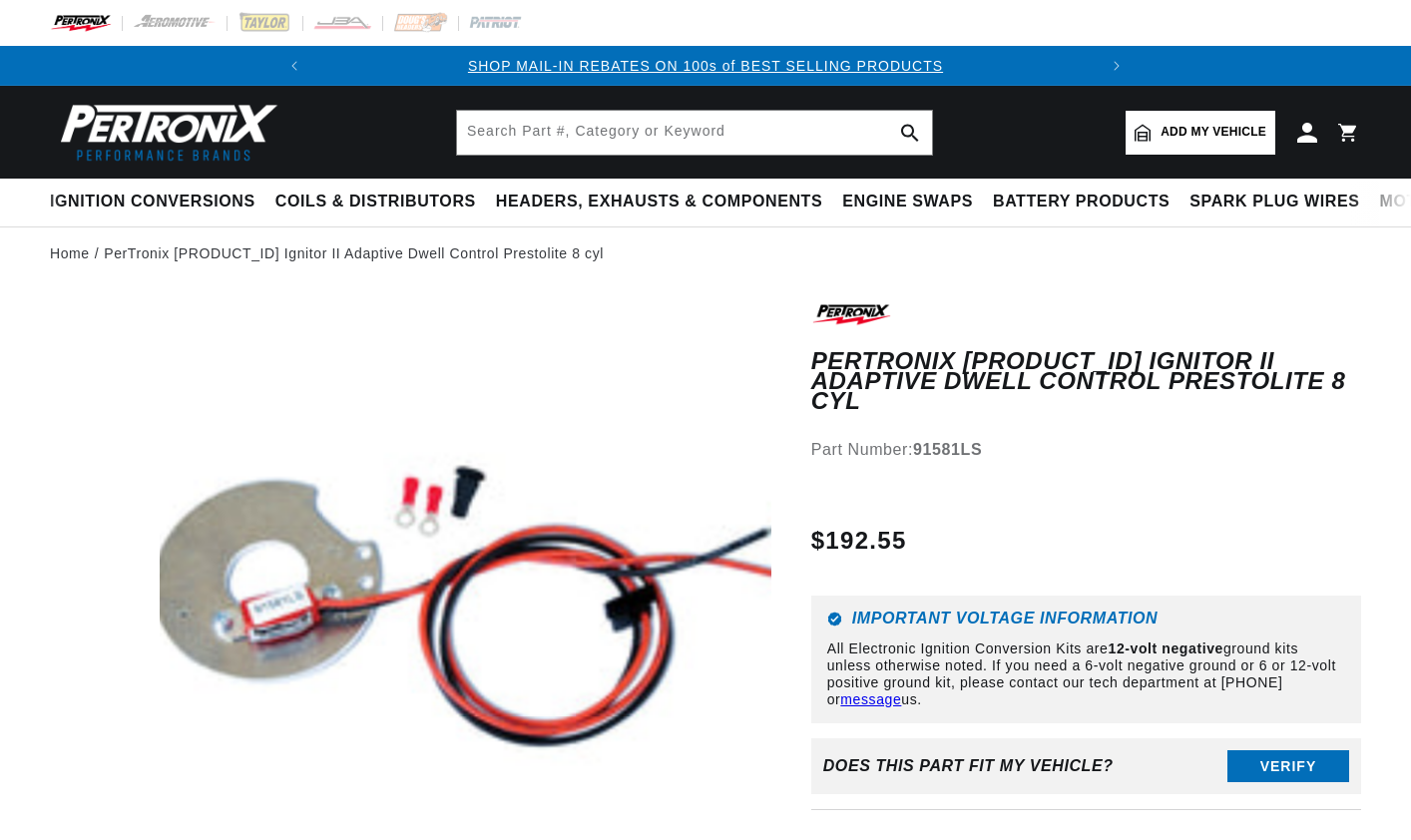 scroll, scrollTop: 0, scrollLeft: 0, axis: both 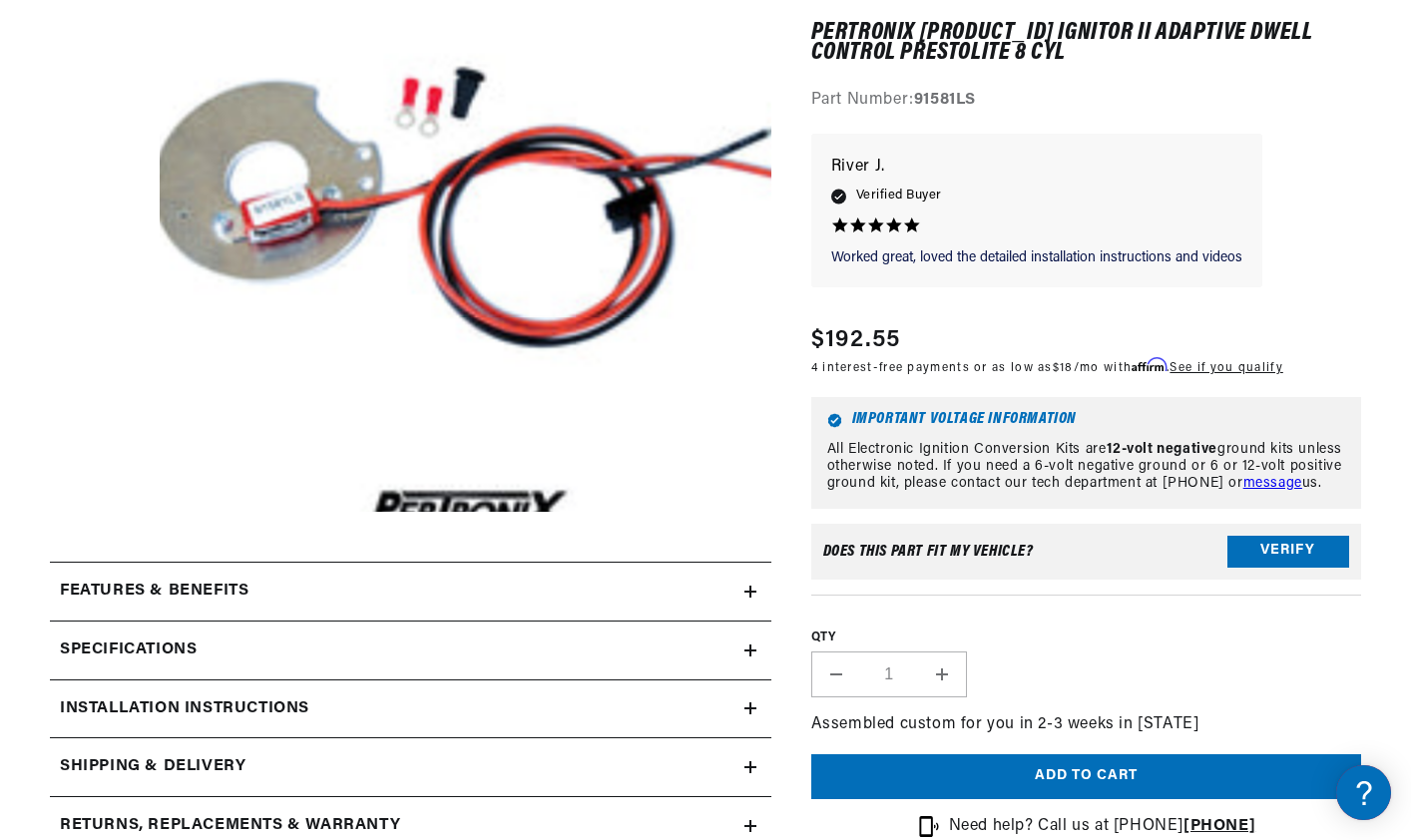 click on "Features & Benefits" at bounding box center [397, 592] 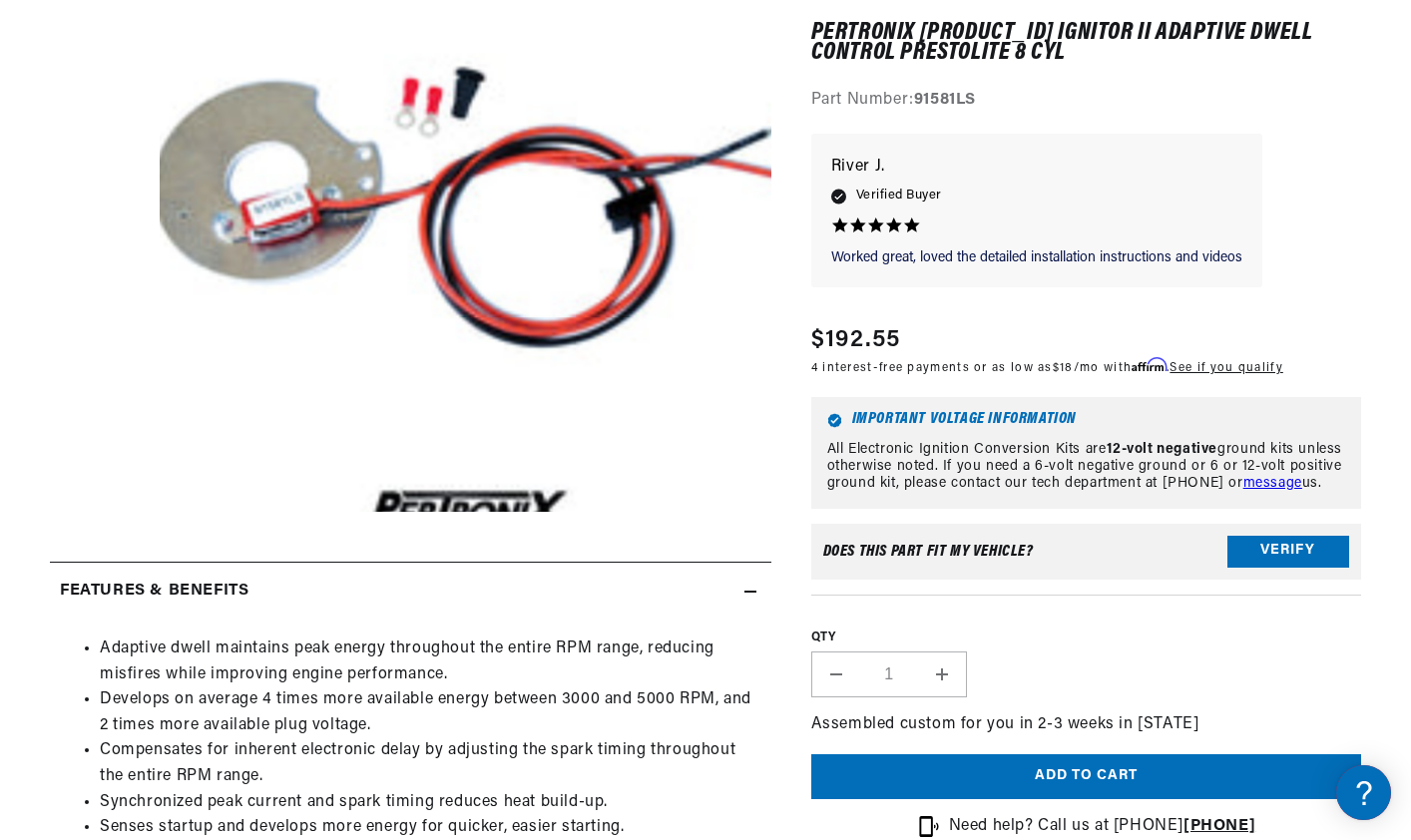 scroll, scrollTop: 0, scrollLeft: 745, axis: horizontal 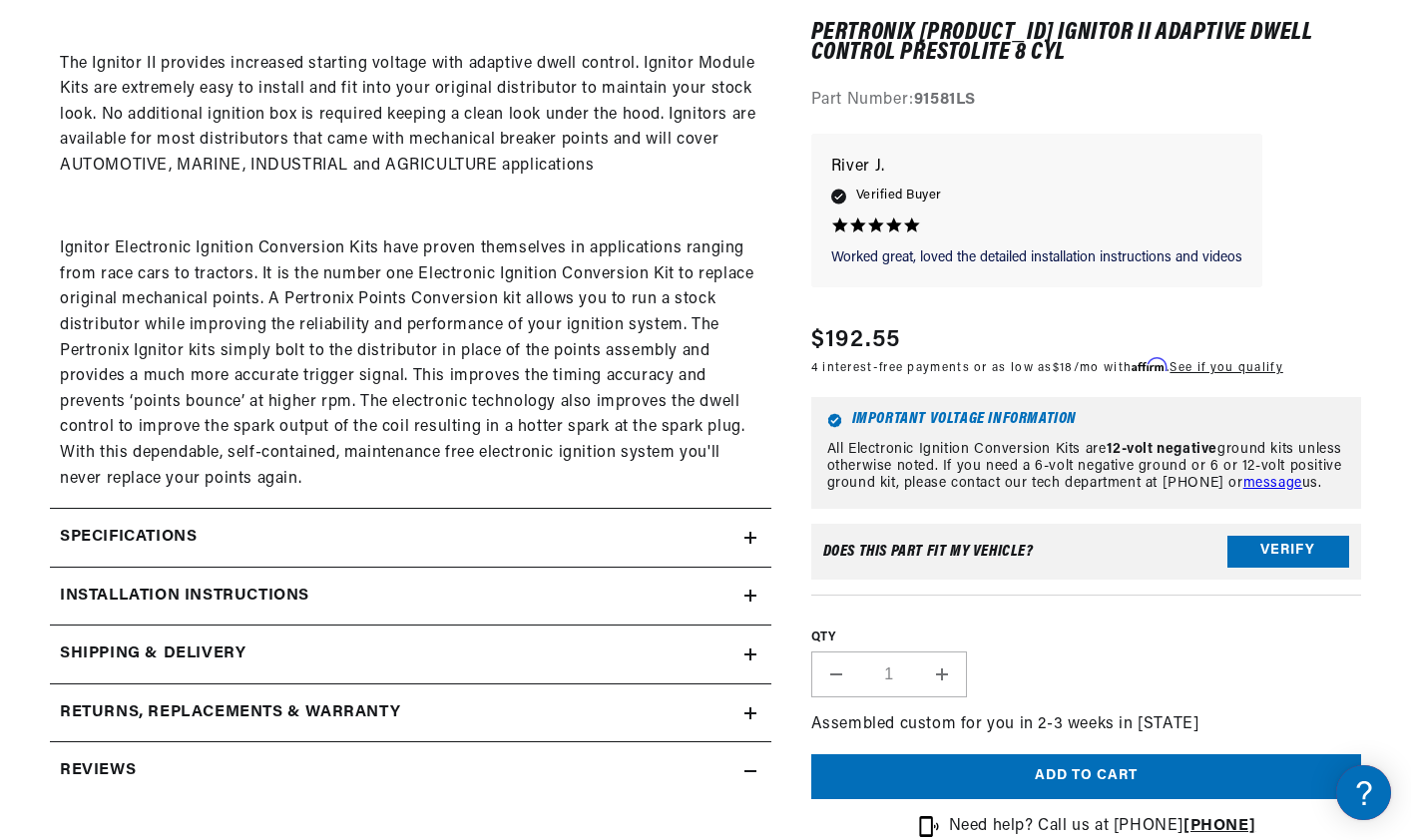click on "Specifications" at bounding box center (397, -306) 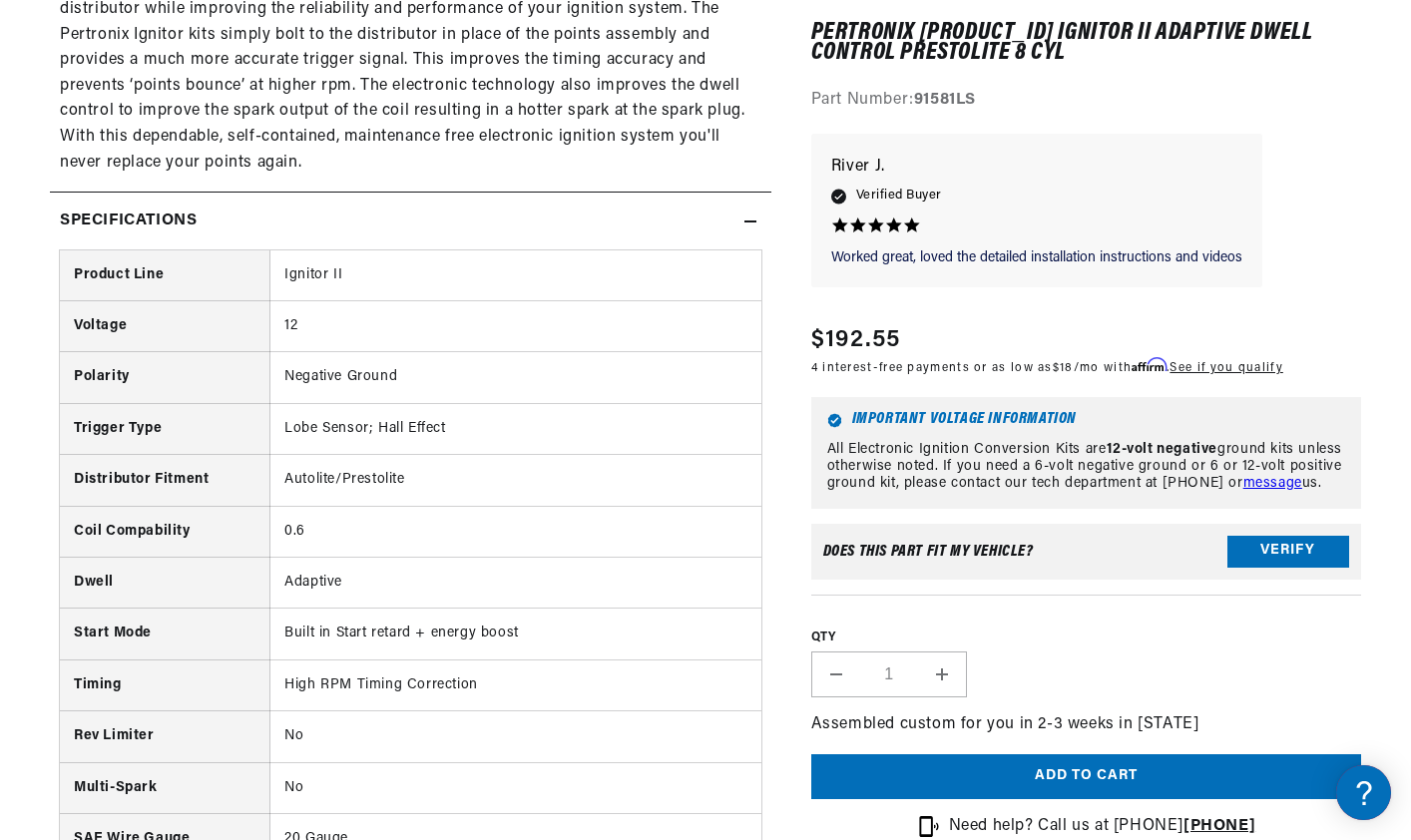 scroll, scrollTop: 1696, scrollLeft: 0, axis: vertical 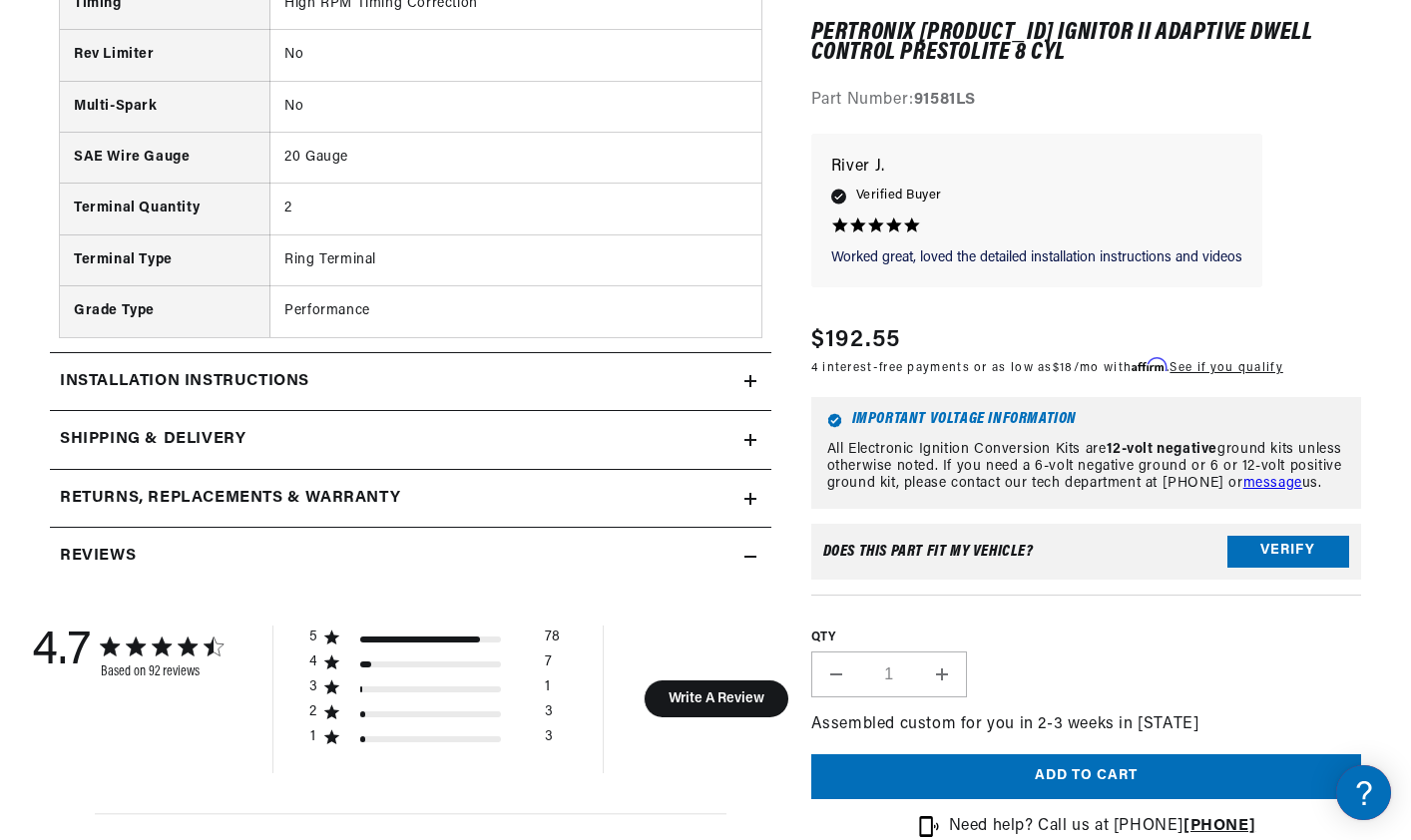 click on "Installation instructions" at bounding box center (154, -1304) 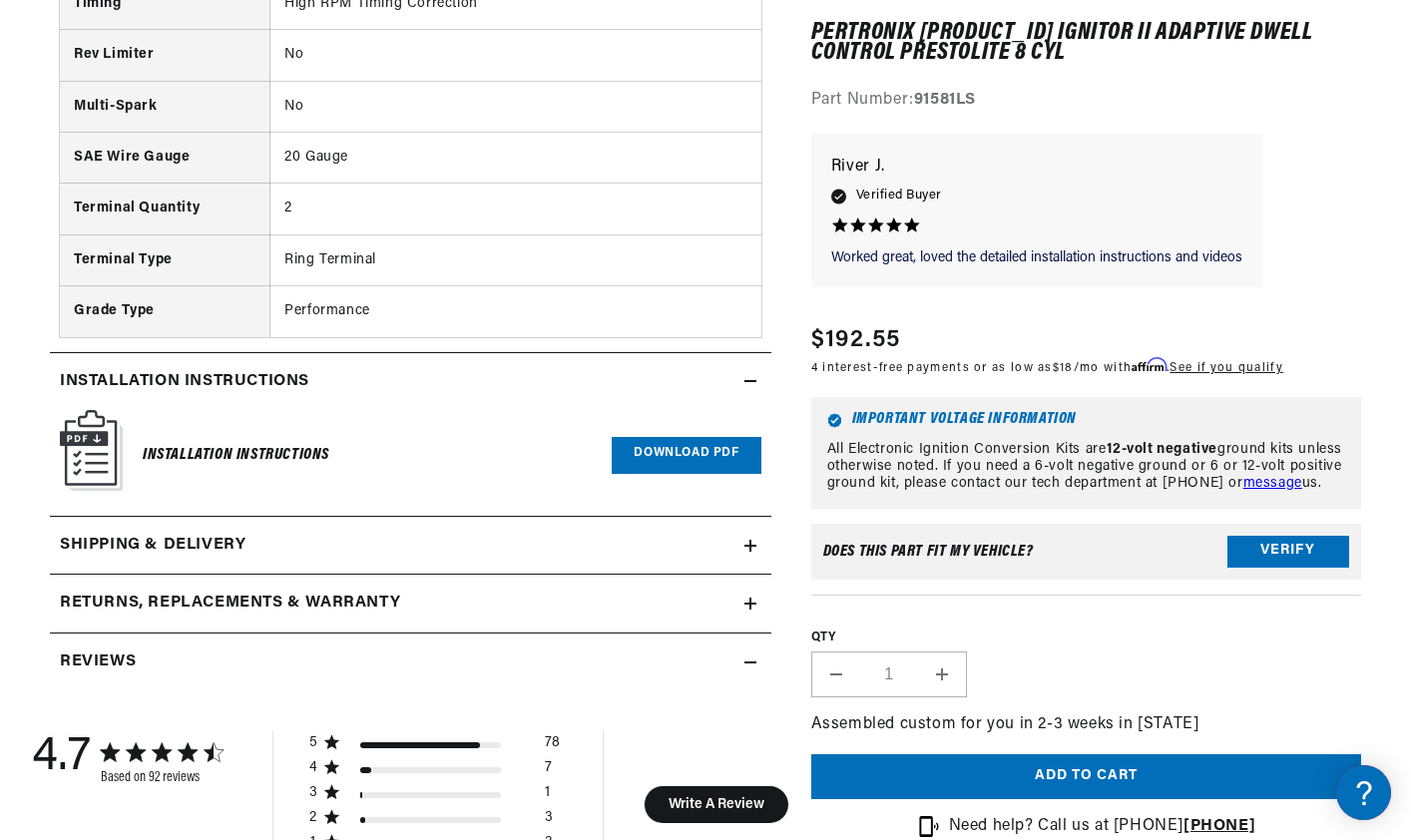 click on "Download PDF" at bounding box center (686, 455) 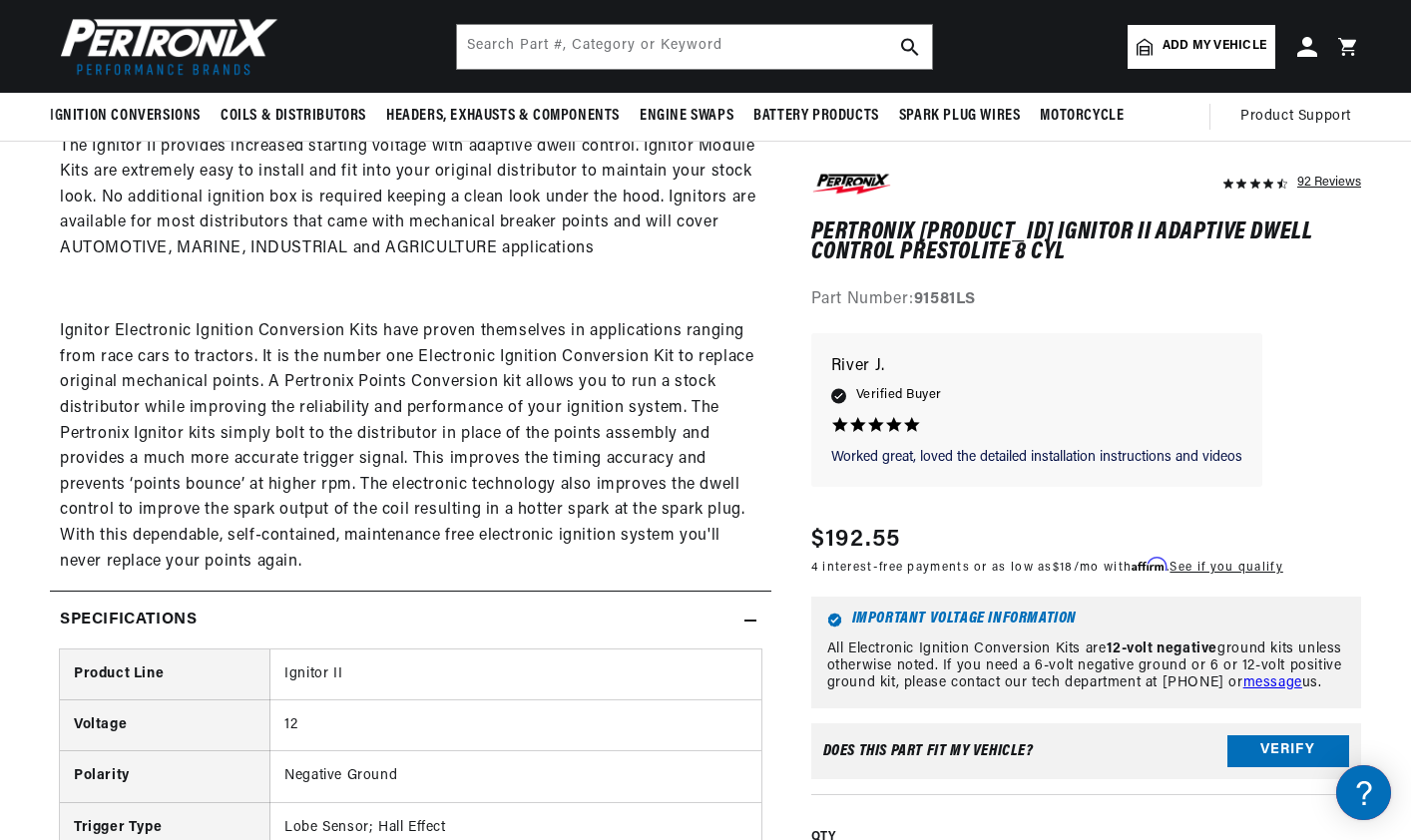 scroll, scrollTop: 1197, scrollLeft: 0, axis: vertical 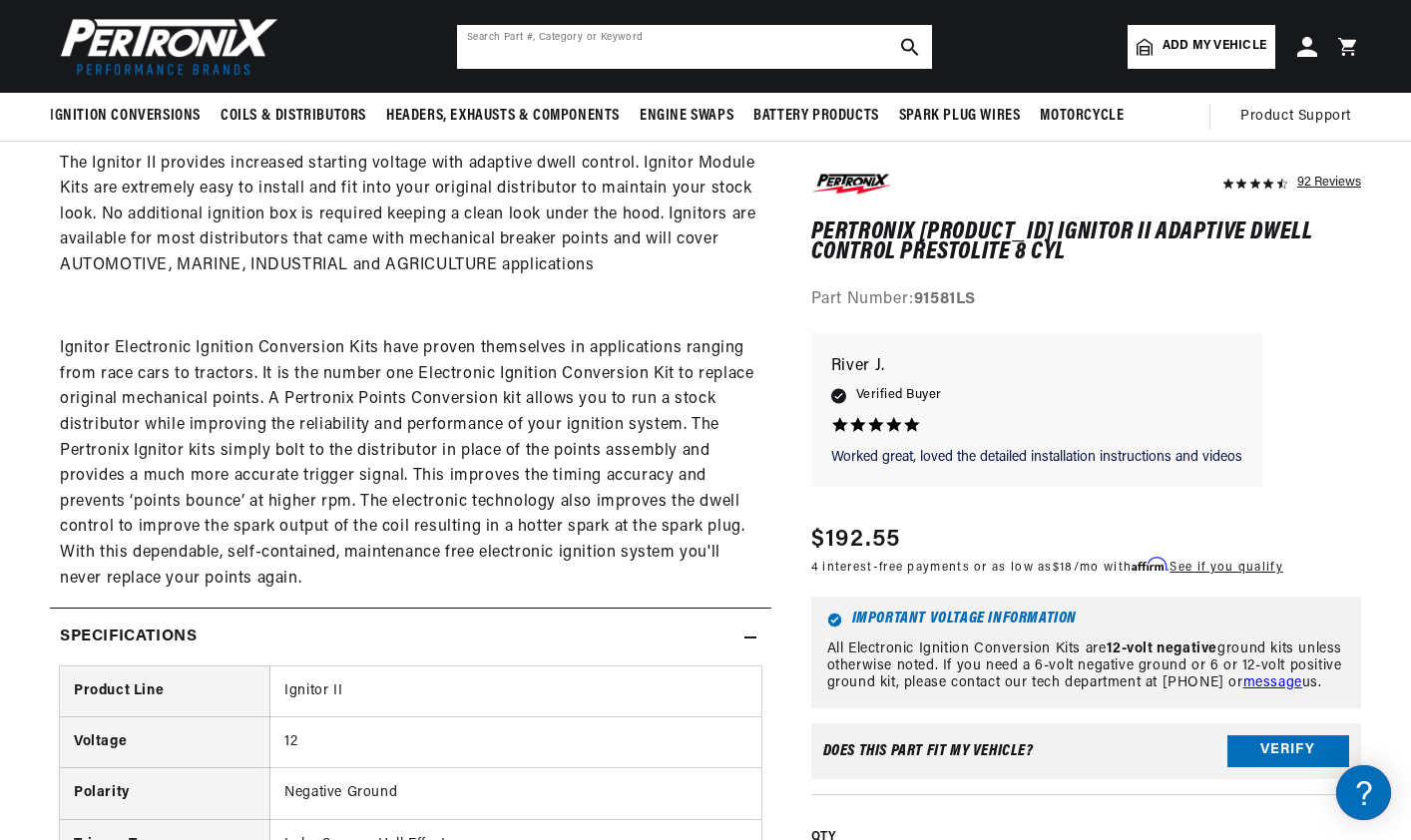 click at bounding box center [695, 47] 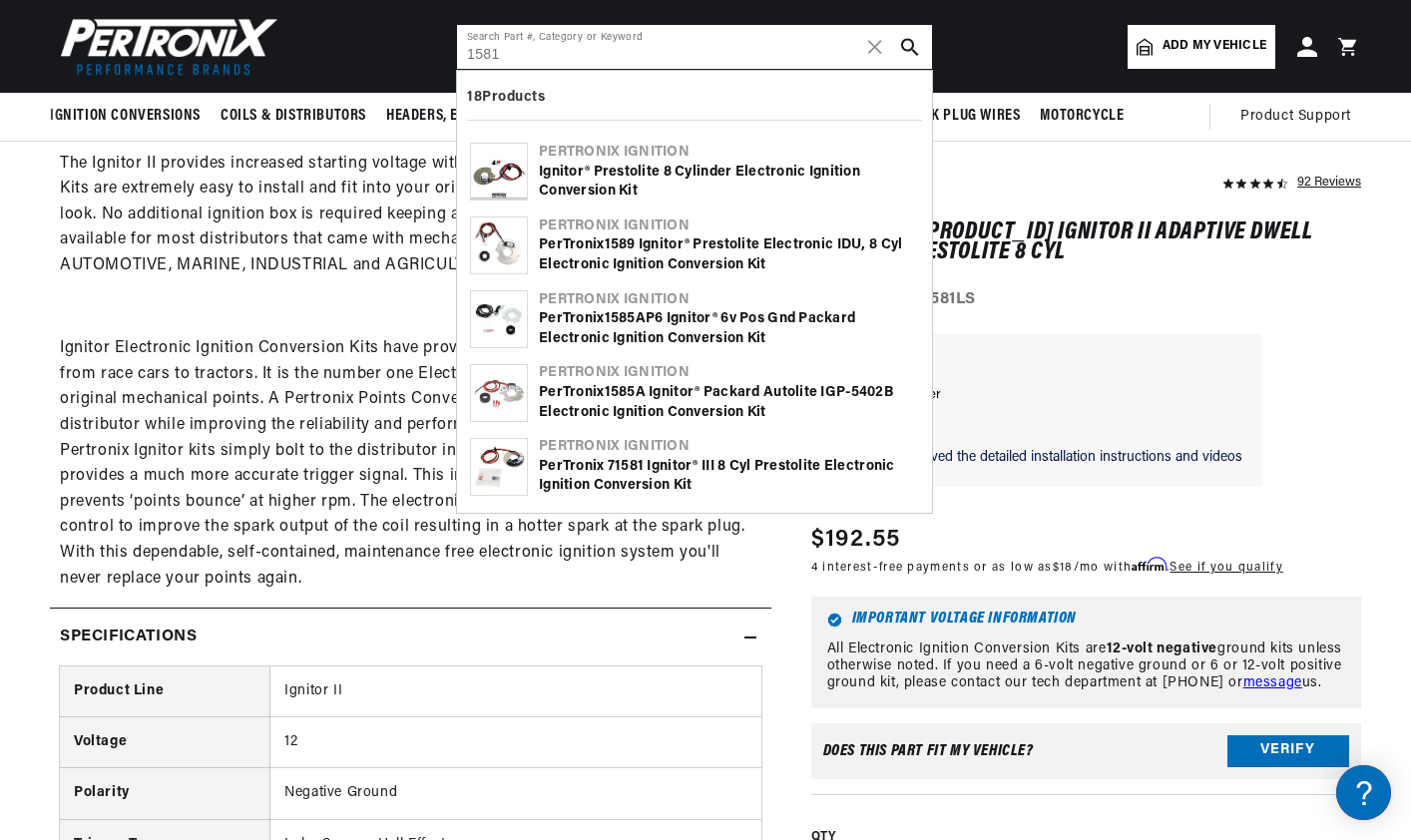 scroll, scrollTop: 0, scrollLeft: 0, axis: both 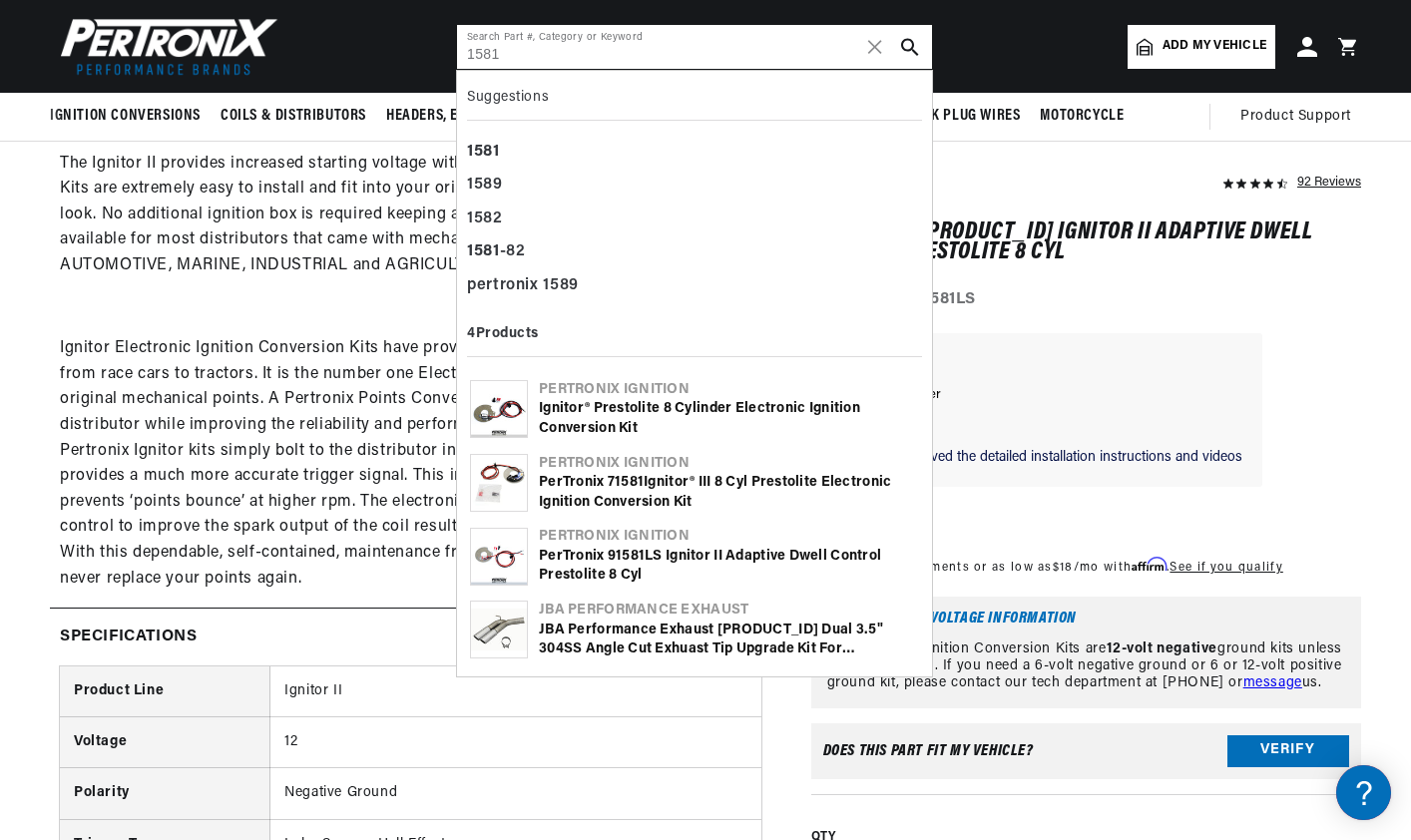 type on "1581" 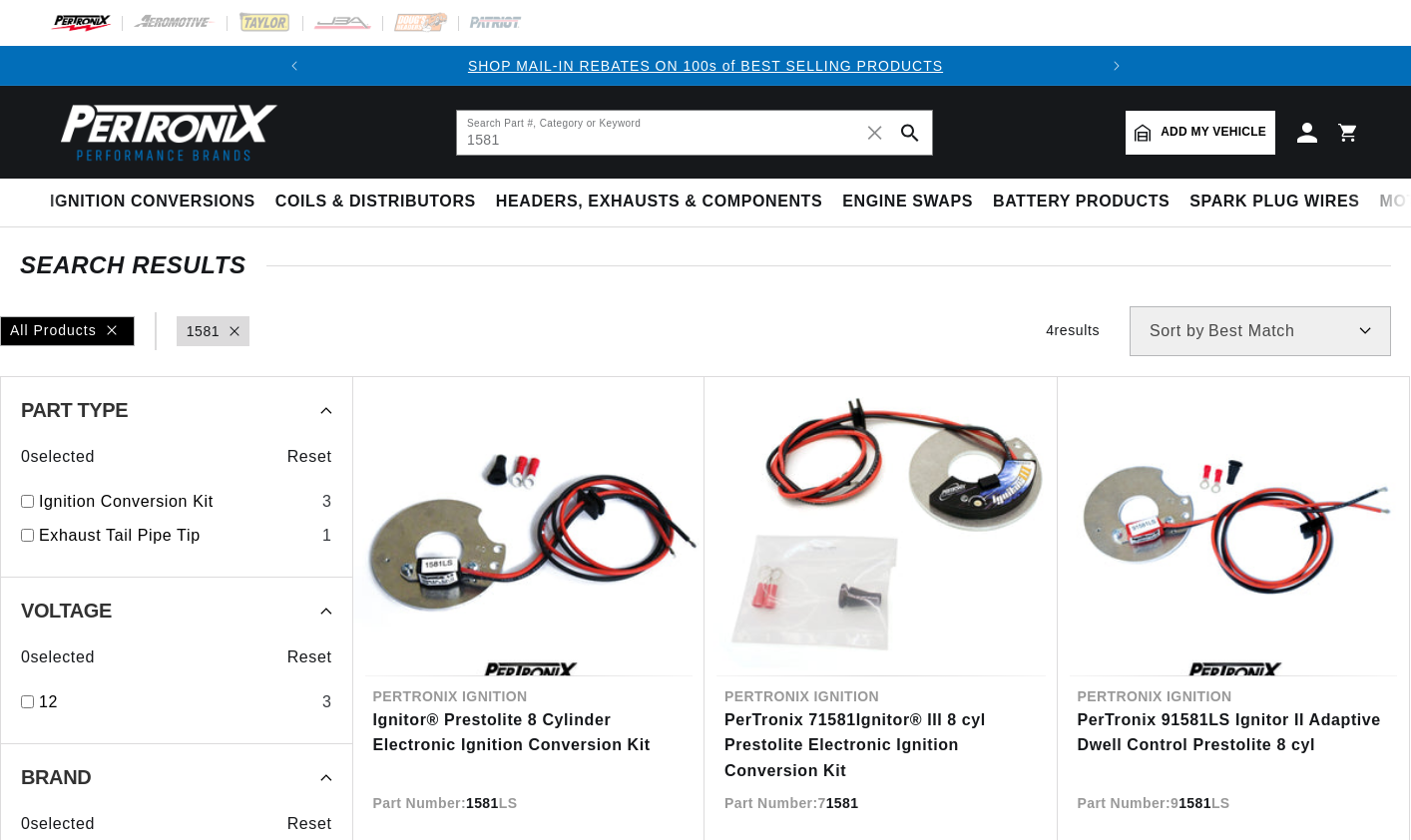 scroll, scrollTop: 0, scrollLeft: 0, axis: both 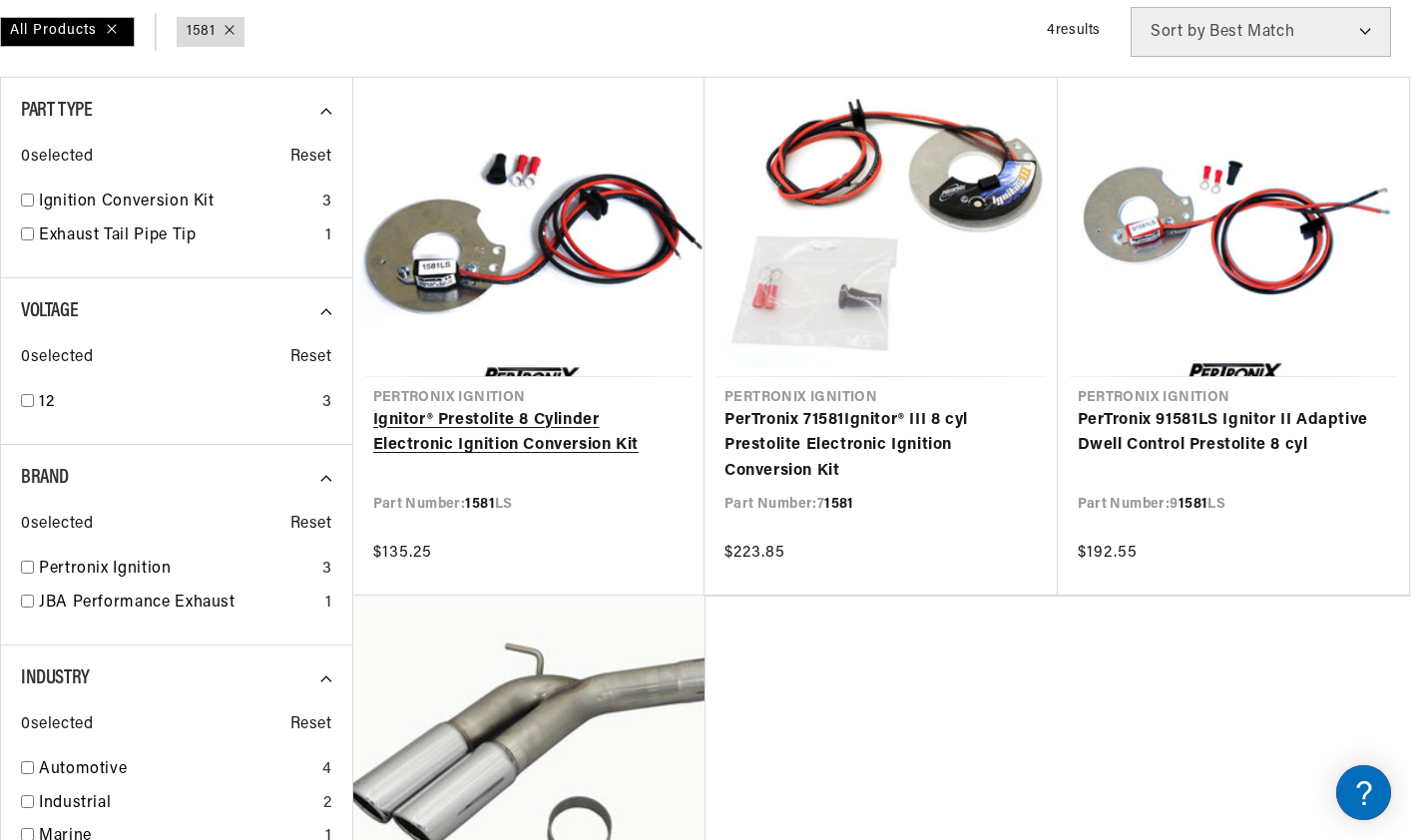 click on "Ignitor® Prestolite 8 Cylinder Electronic Ignition Conversion Kit" at bounding box center (529, 433) 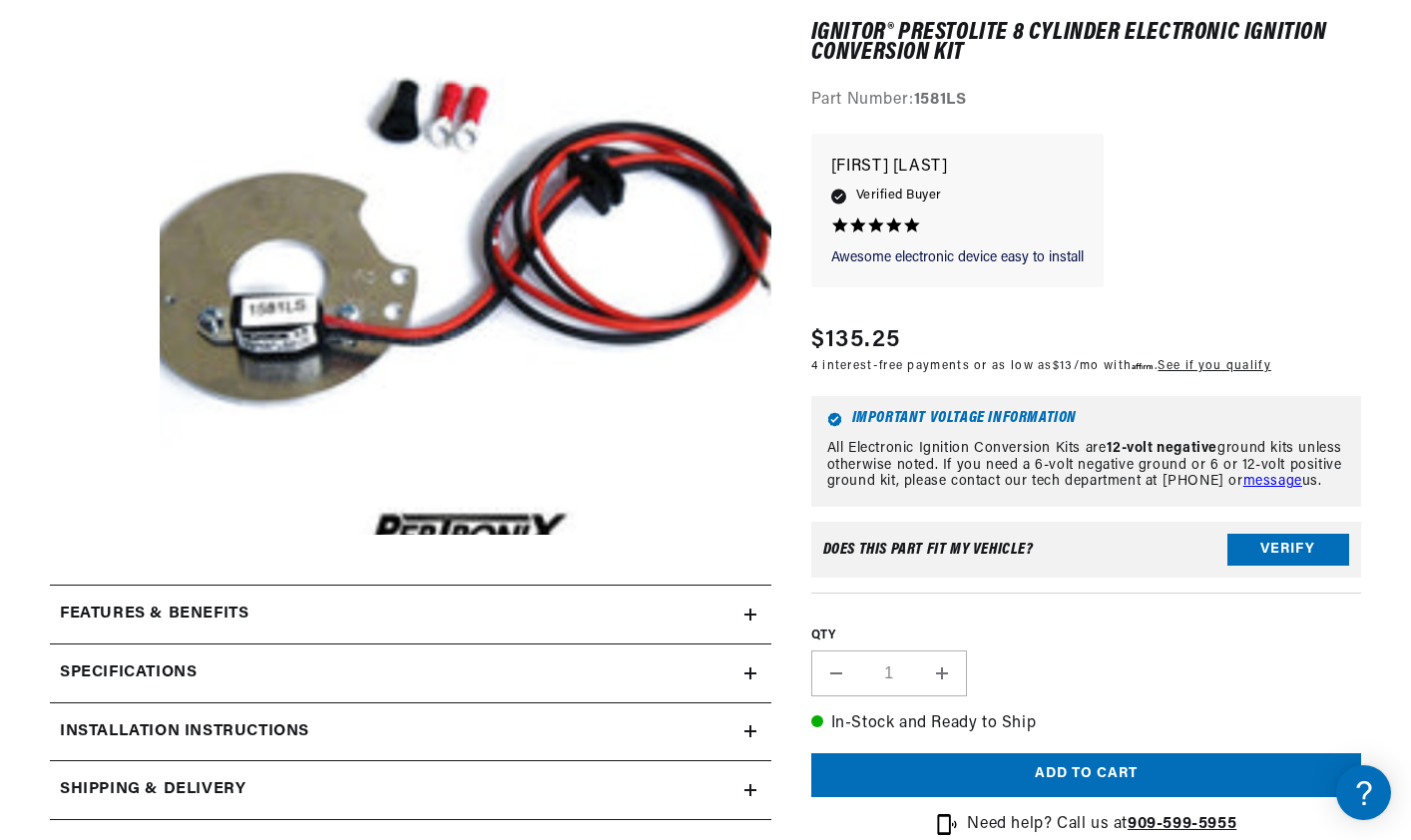 scroll, scrollTop: 499, scrollLeft: 0, axis: vertical 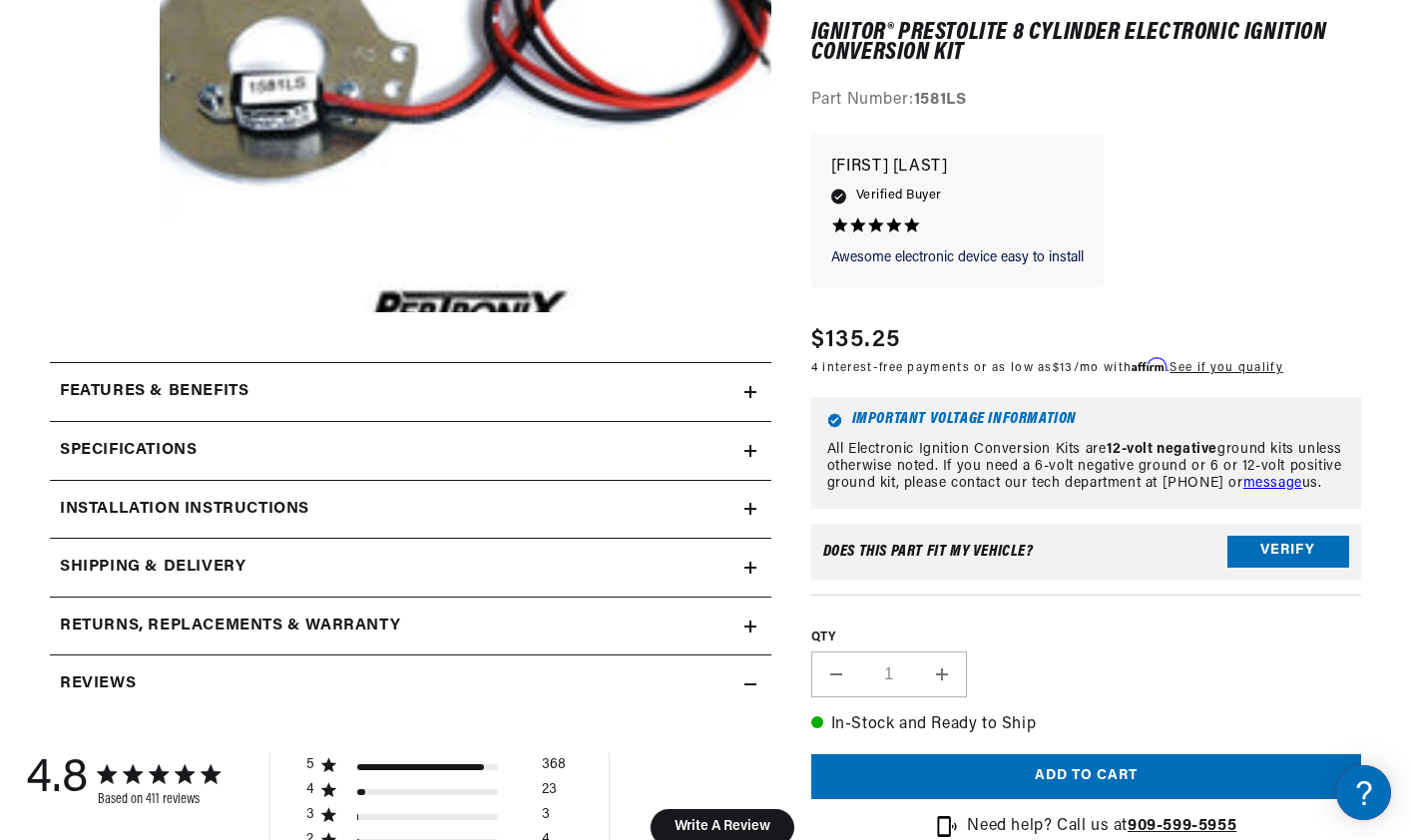 click on "Installation instructions" at bounding box center [154, 392] 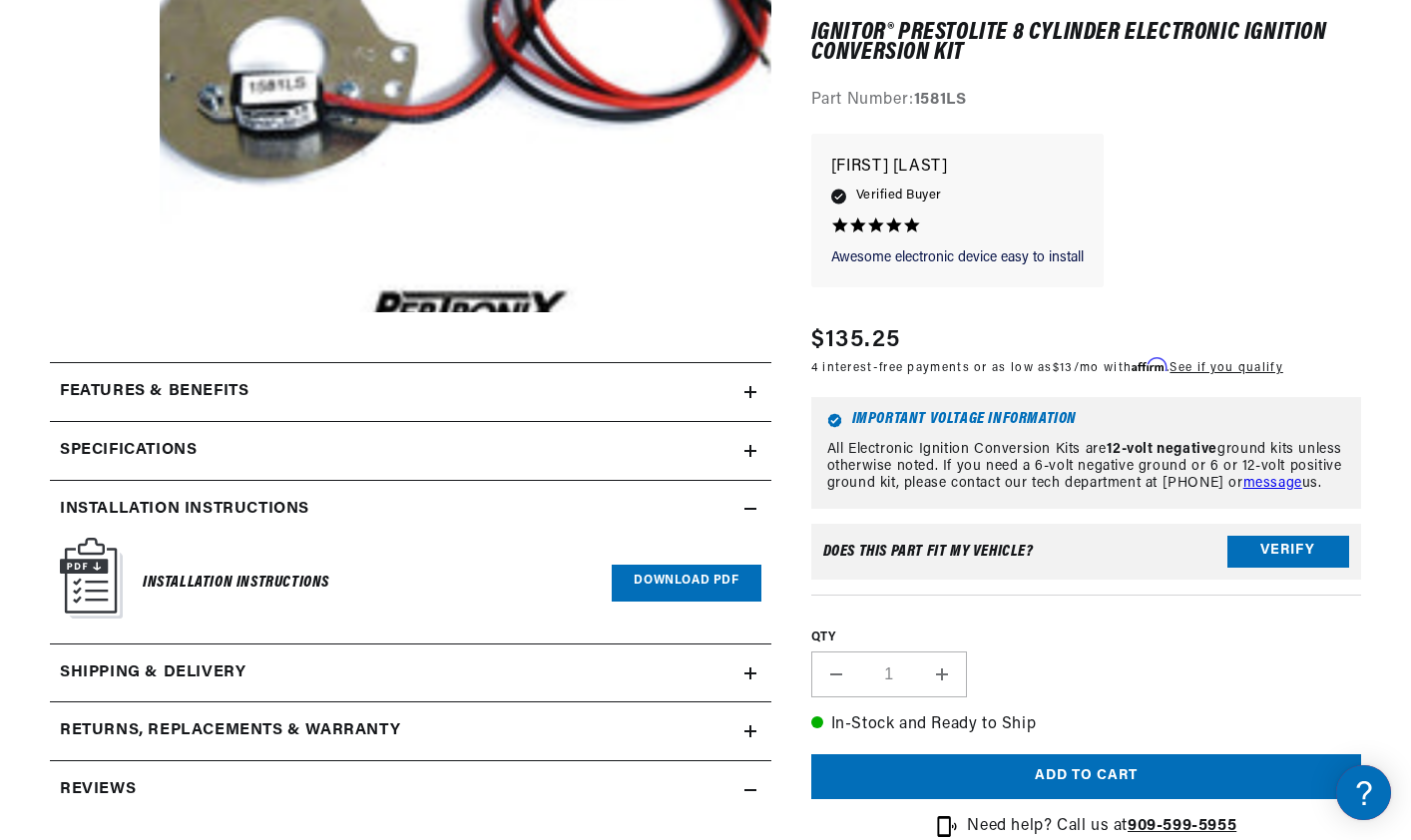 scroll, scrollTop: 0, scrollLeft: 745, axis: horizontal 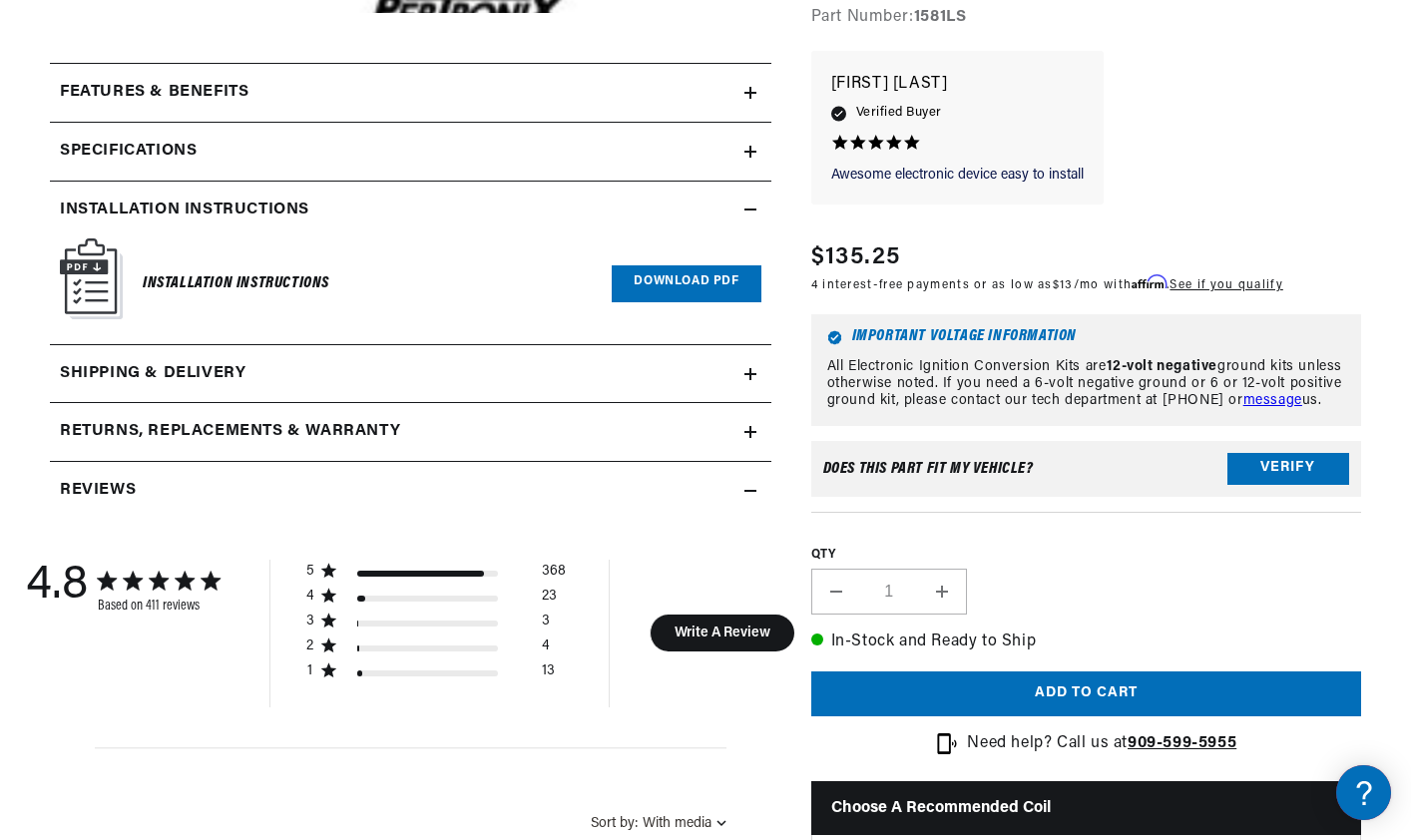 click on "Returns, Replacements & Warranty" at bounding box center [397, 93] 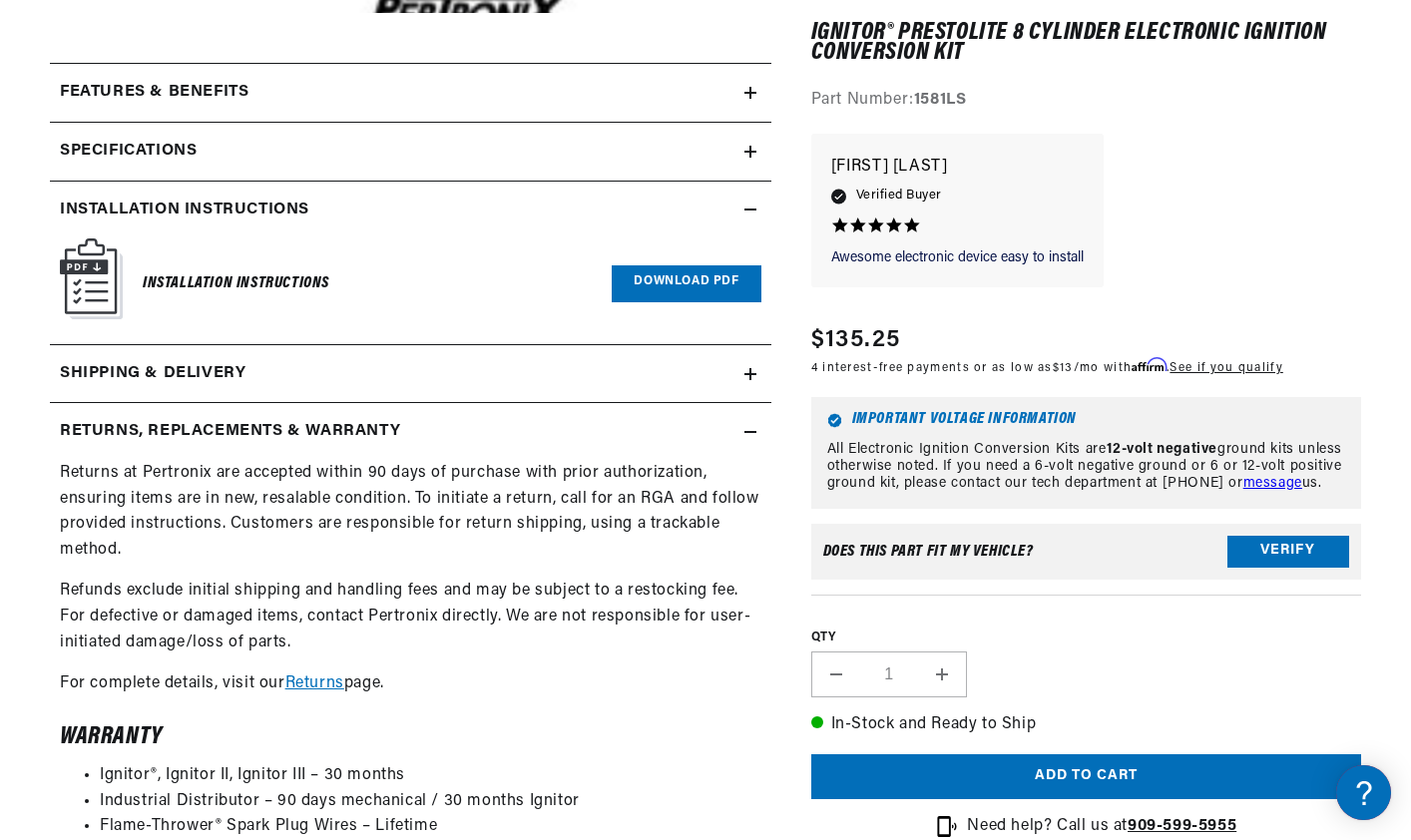 scroll, scrollTop: 0, scrollLeft: 745, axis: horizontal 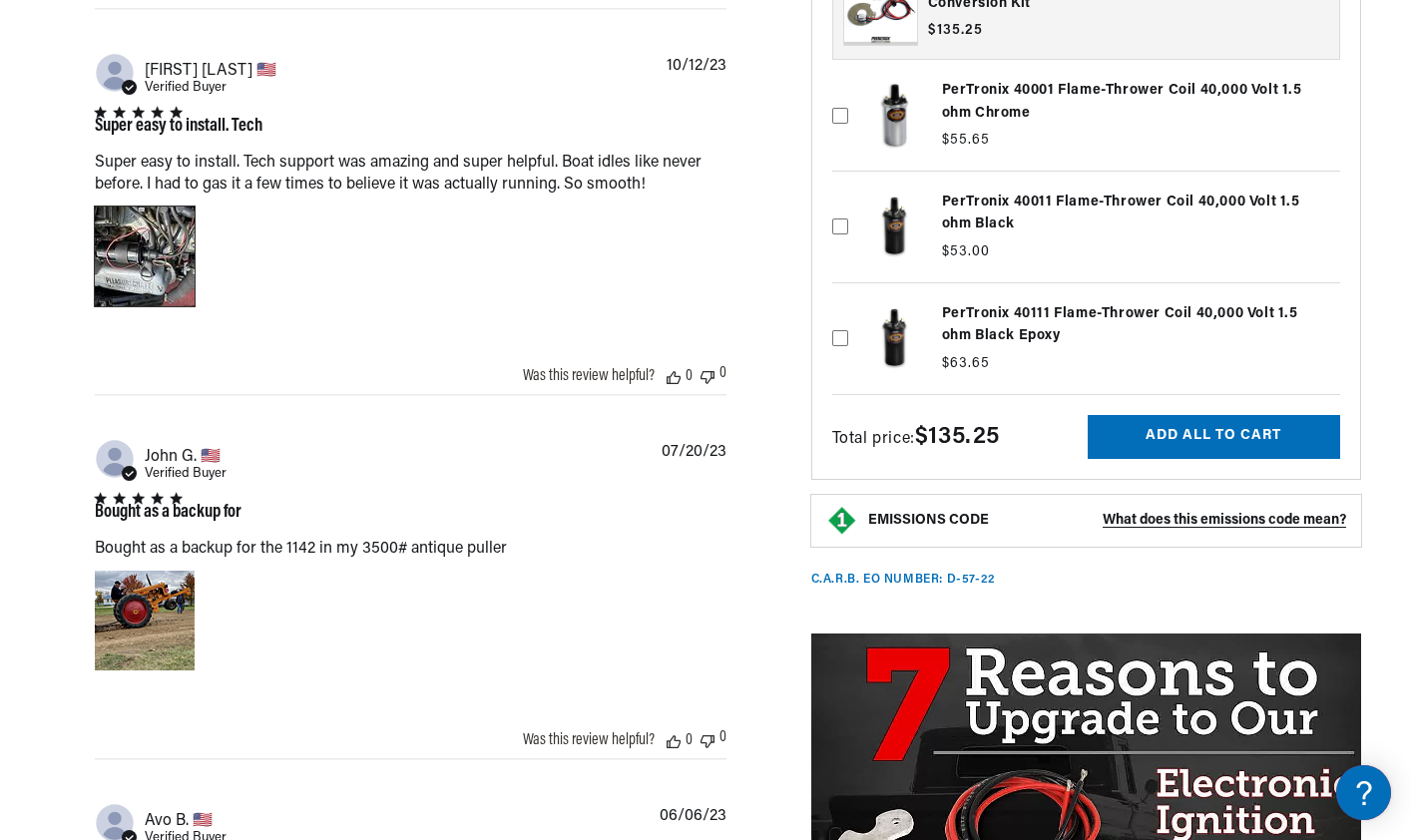 click at bounding box center (145, 256) 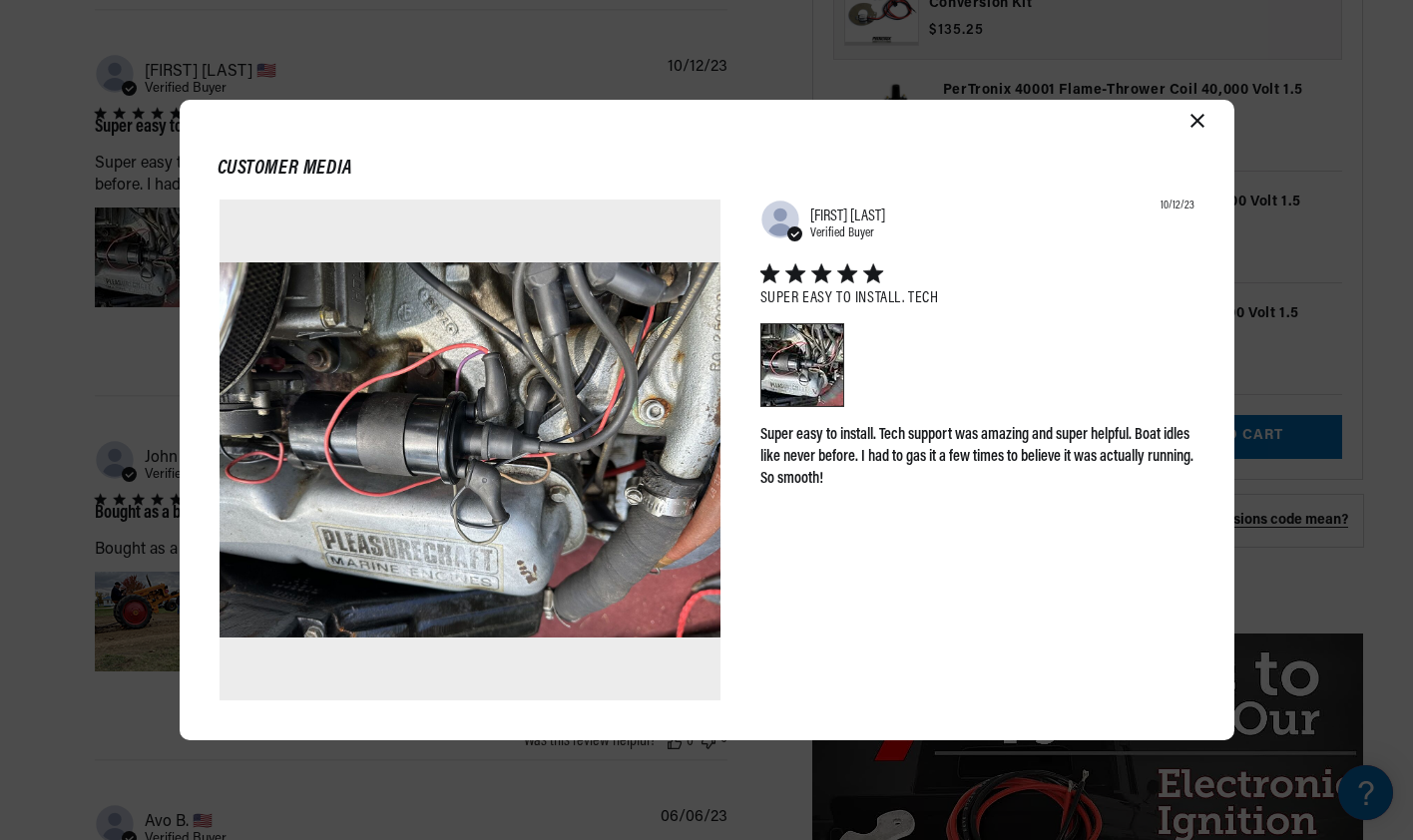 scroll, scrollTop: 0, scrollLeft: 745, axis: horizontal 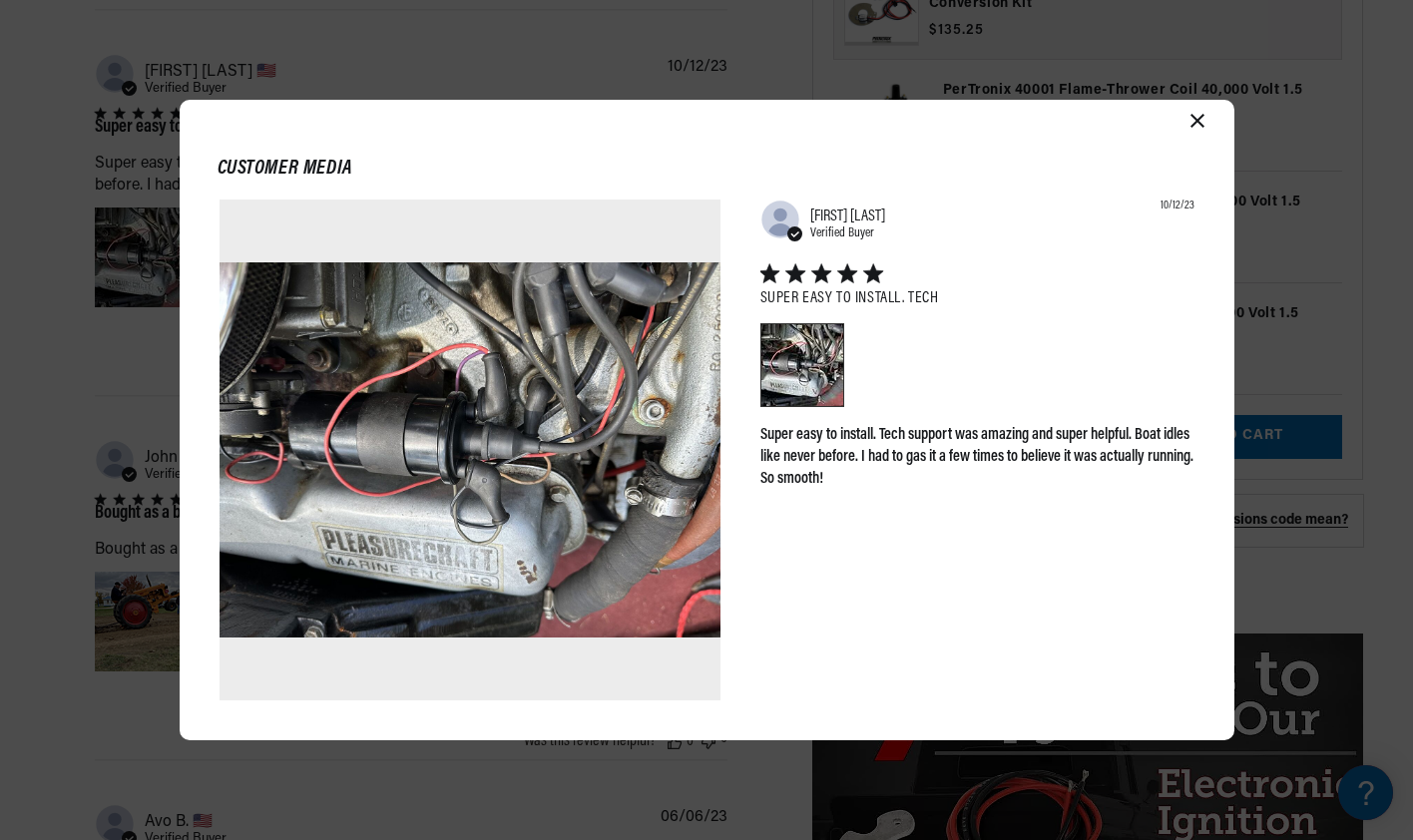 click 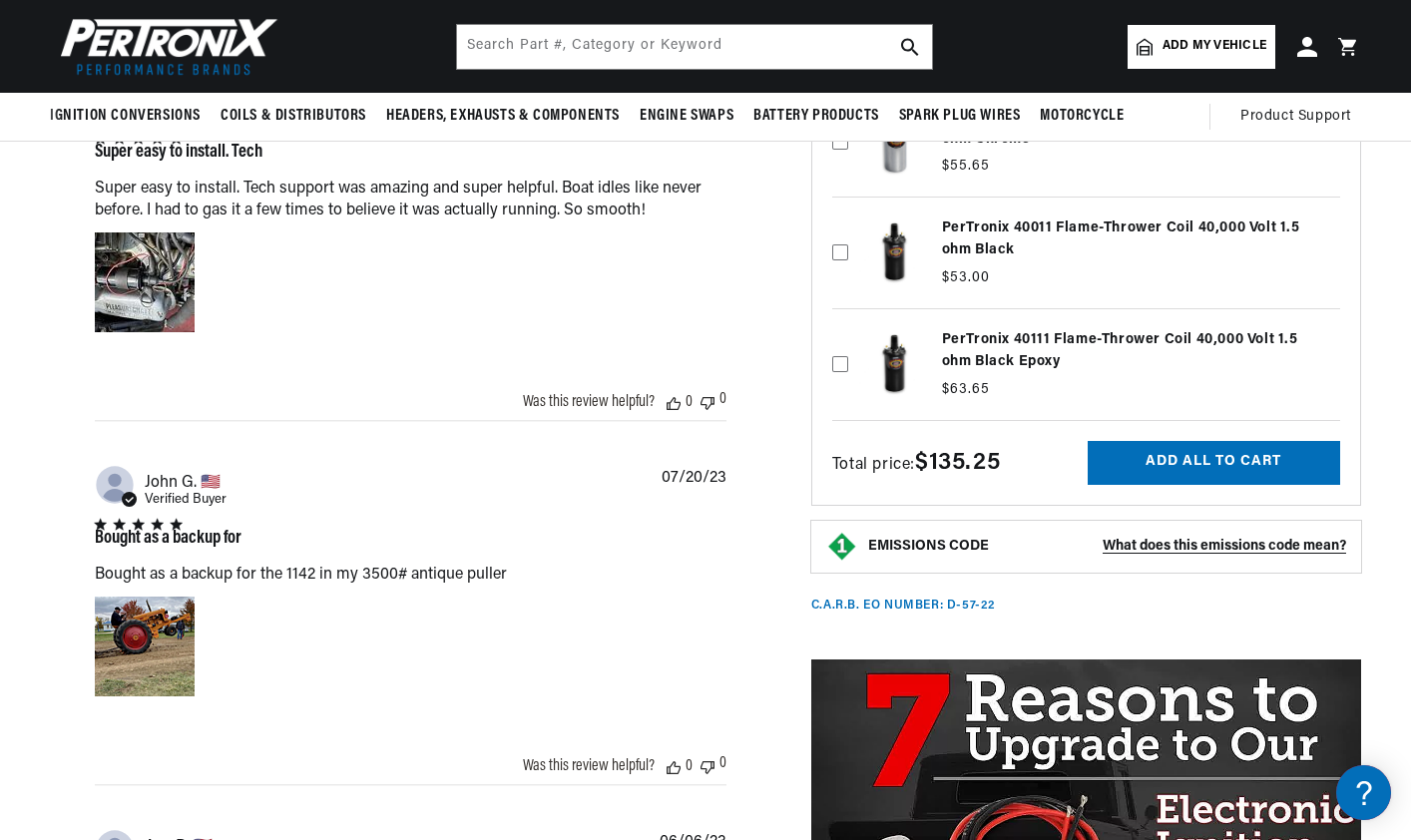 scroll, scrollTop: 1329, scrollLeft: 0, axis: vertical 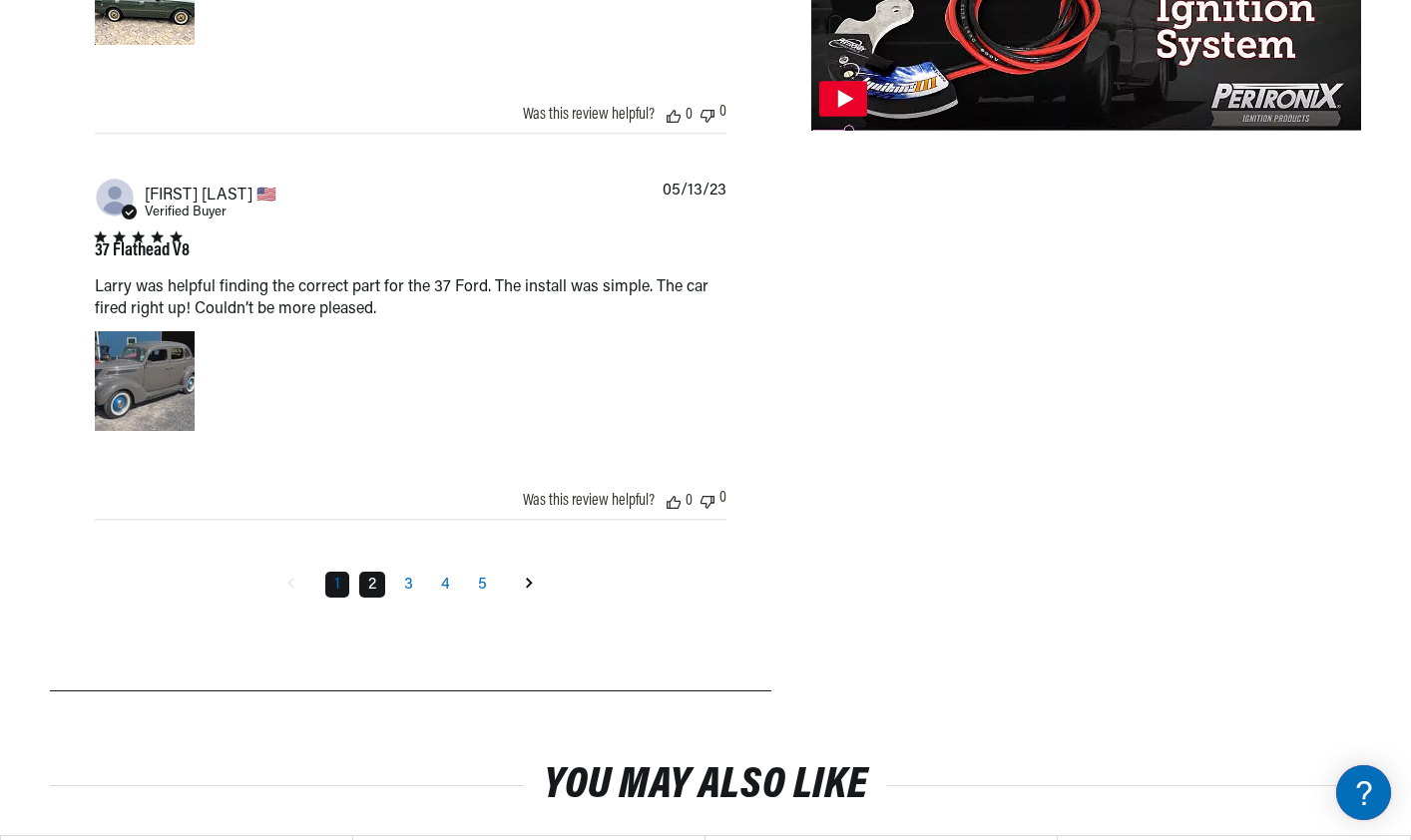 click on "2" at bounding box center [372, 585] 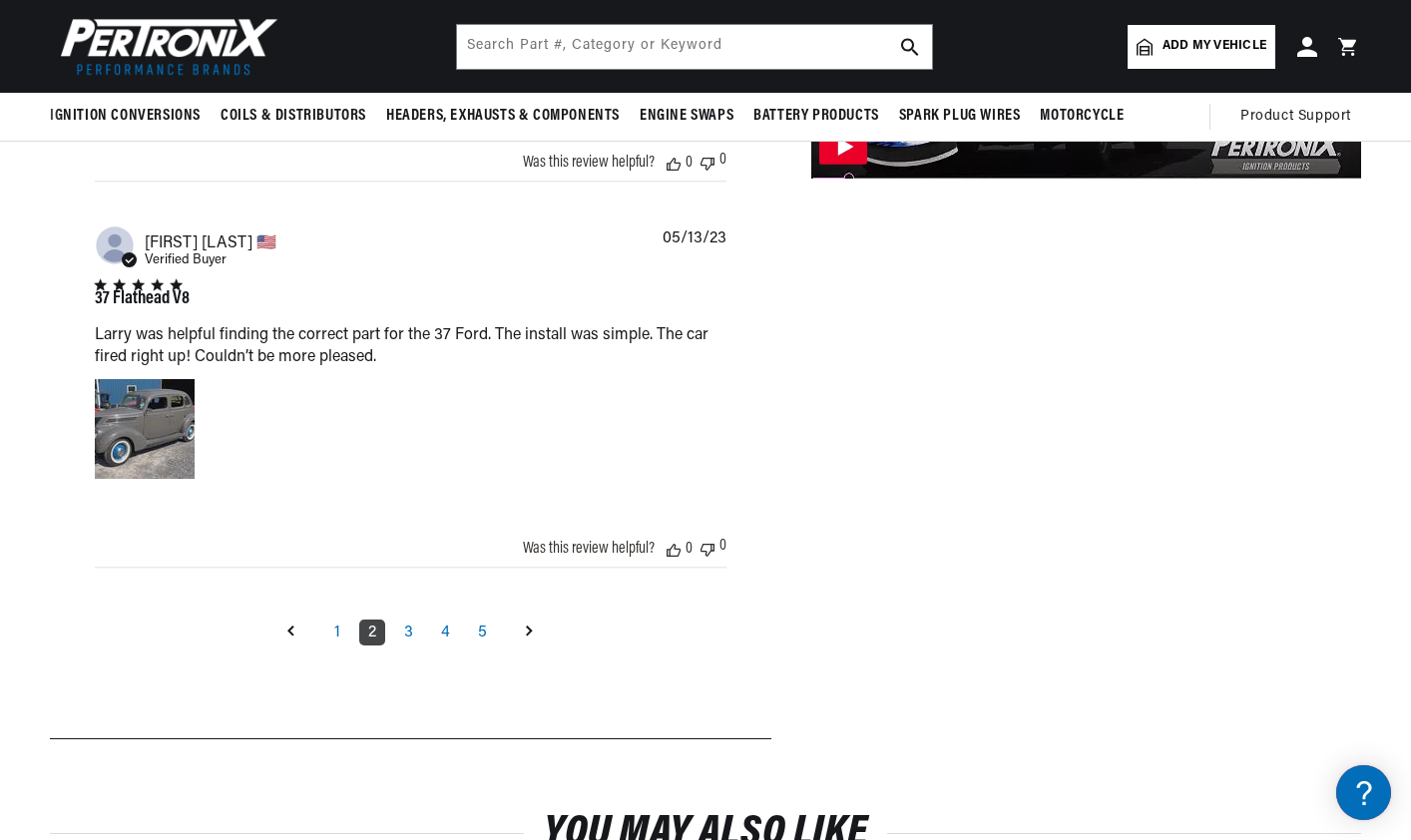 scroll, scrollTop: 2110, scrollLeft: 0, axis: vertical 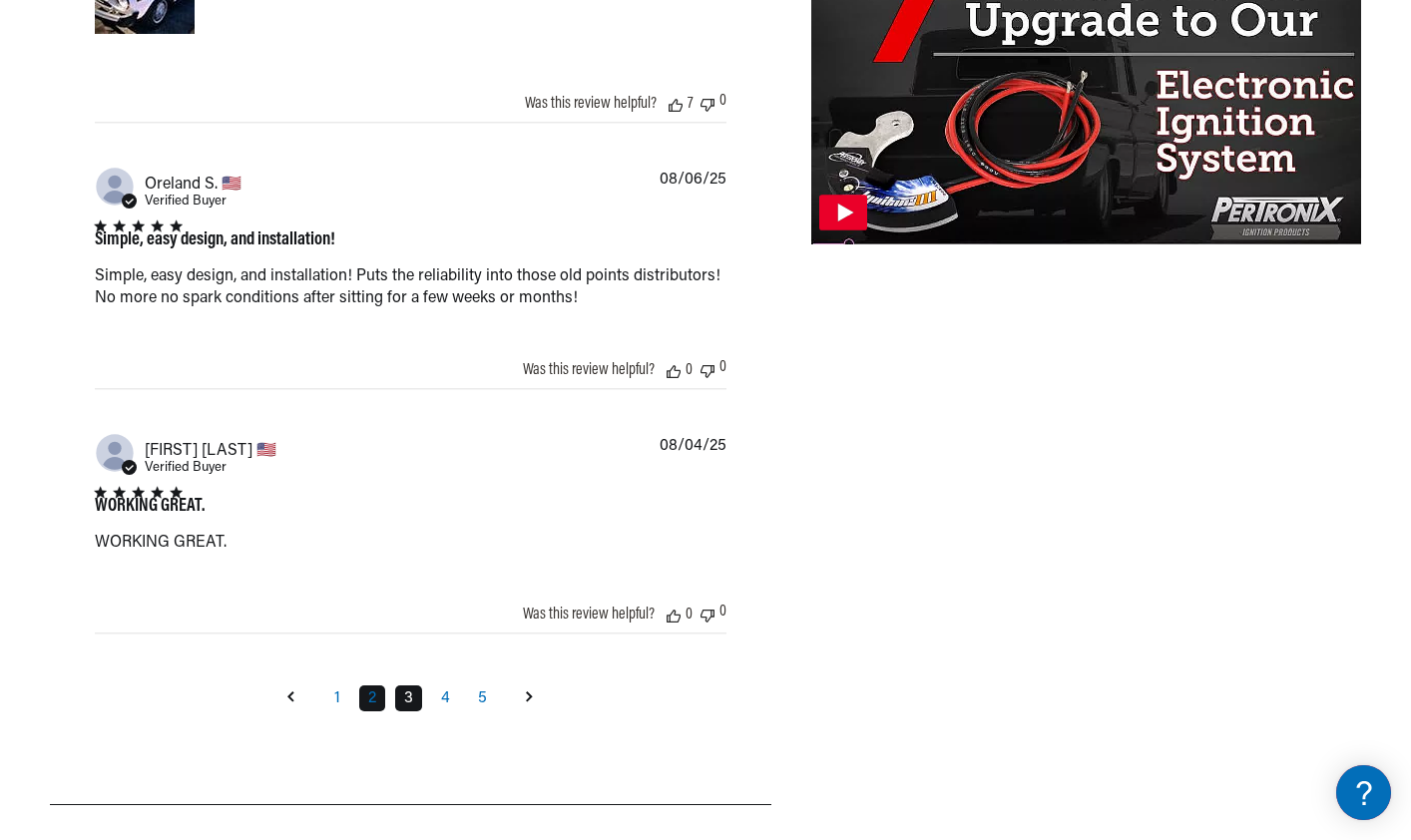 click on "3" at bounding box center (408, 698) 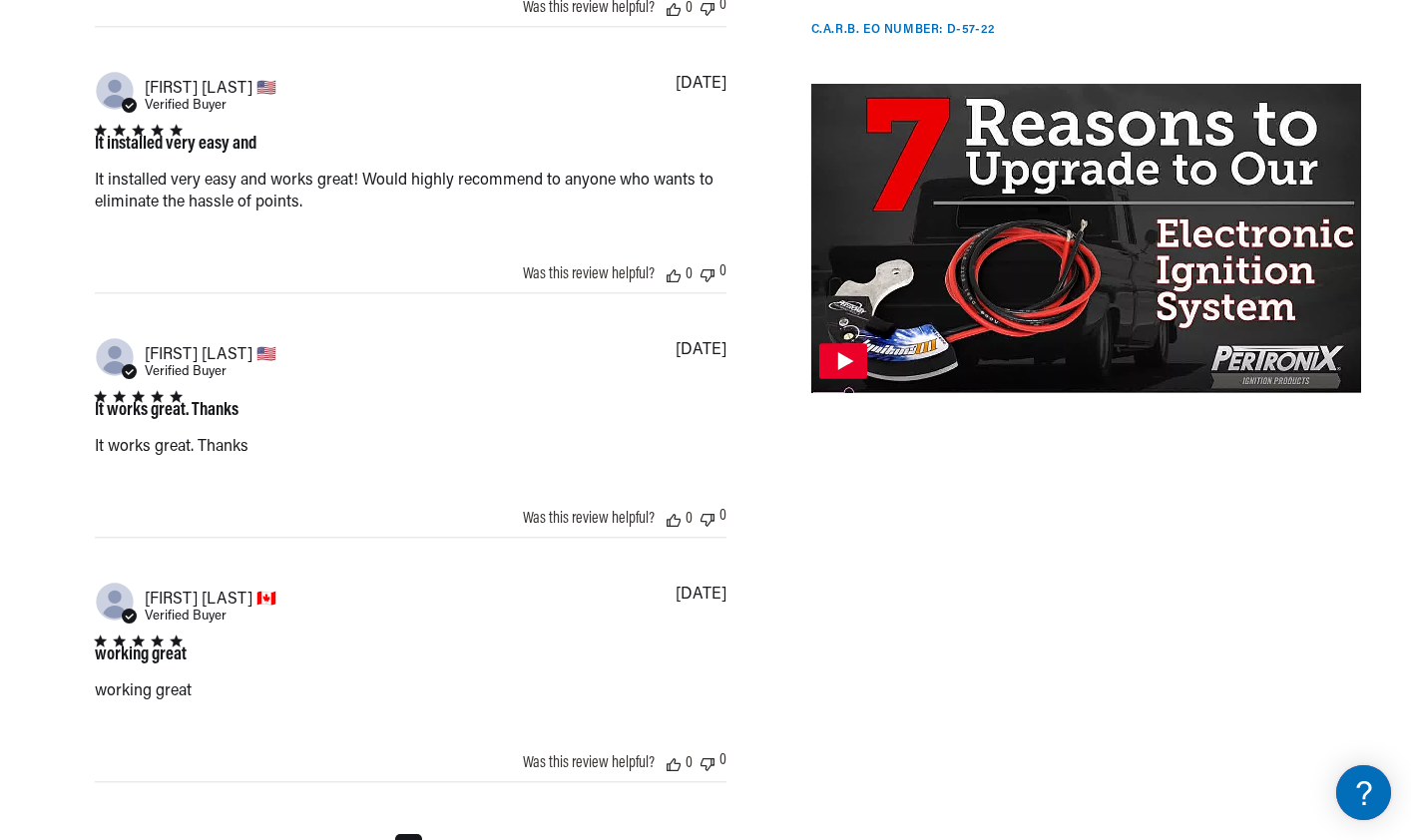 scroll, scrollTop: 2642, scrollLeft: 0, axis: vertical 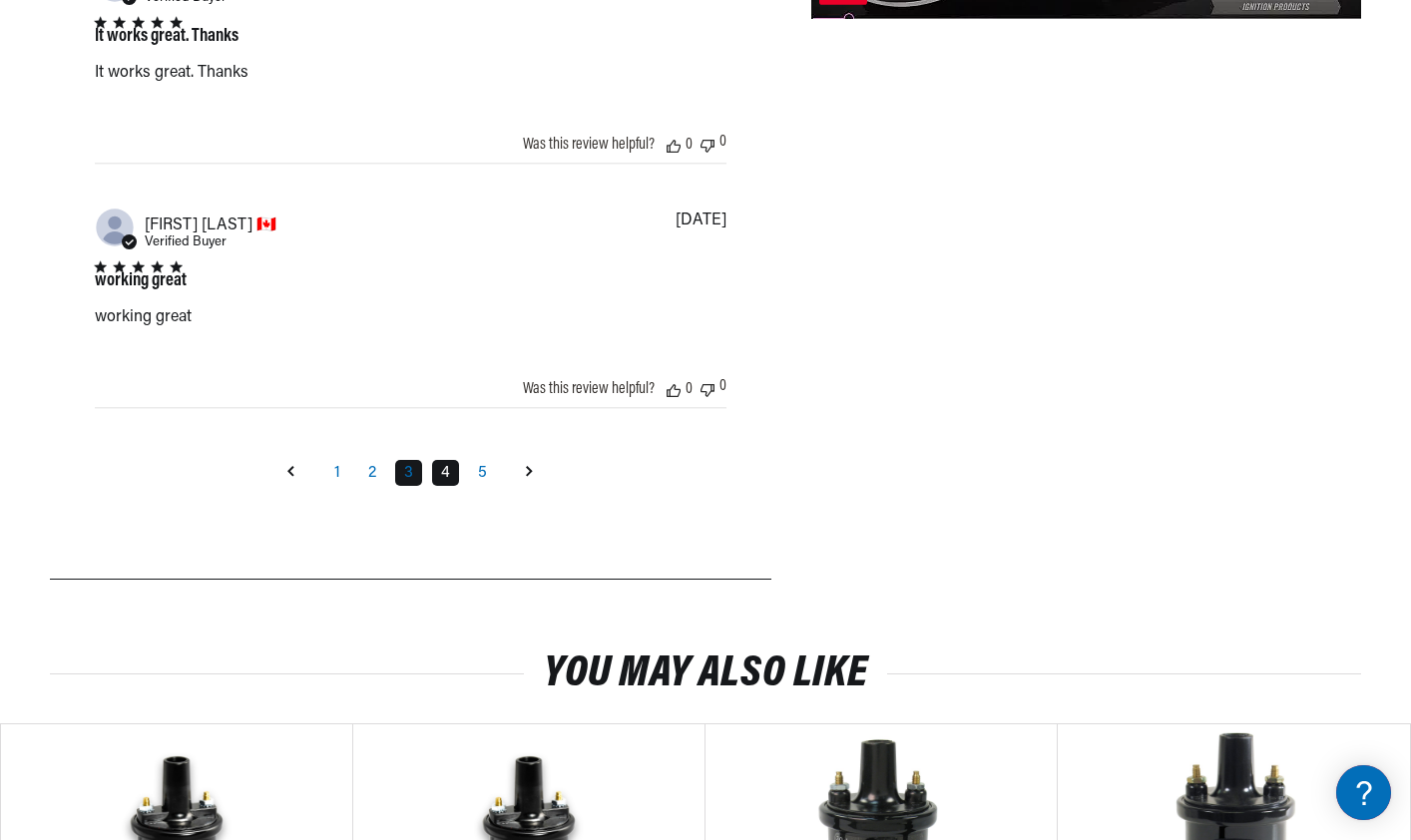 click on "4" at bounding box center [445, 473] 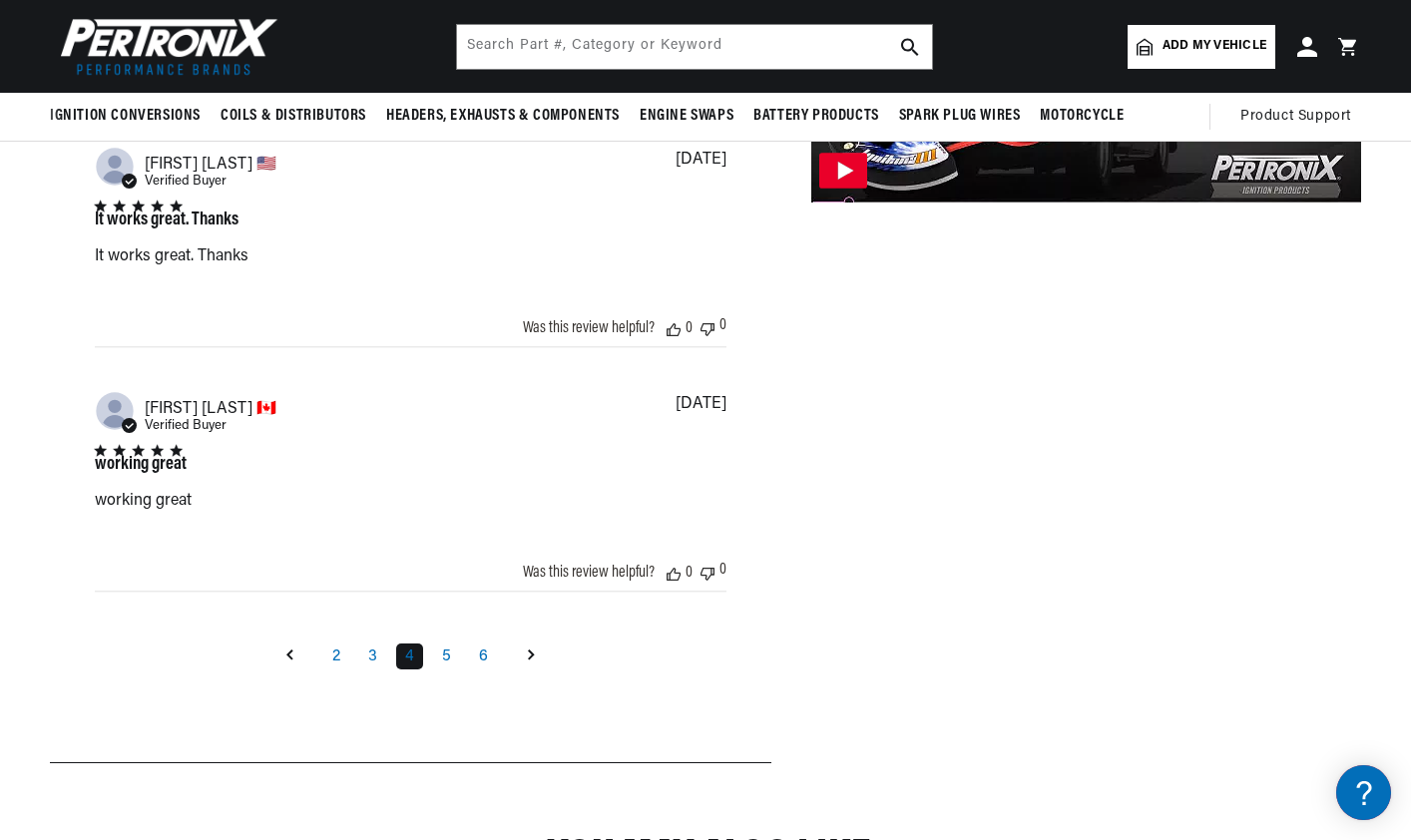 scroll, scrollTop: 1922, scrollLeft: 0, axis: vertical 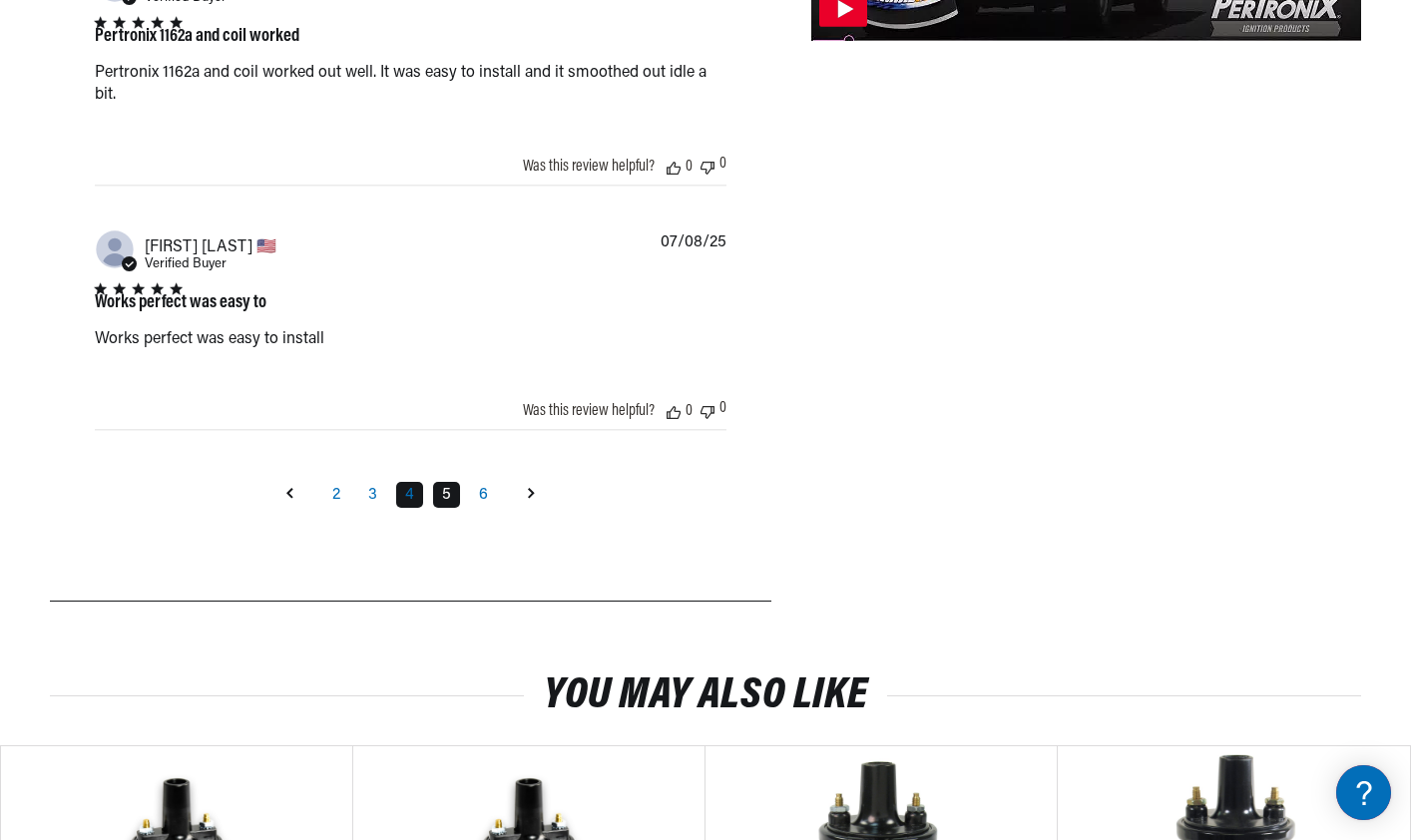 click on "5" at bounding box center [446, 495] 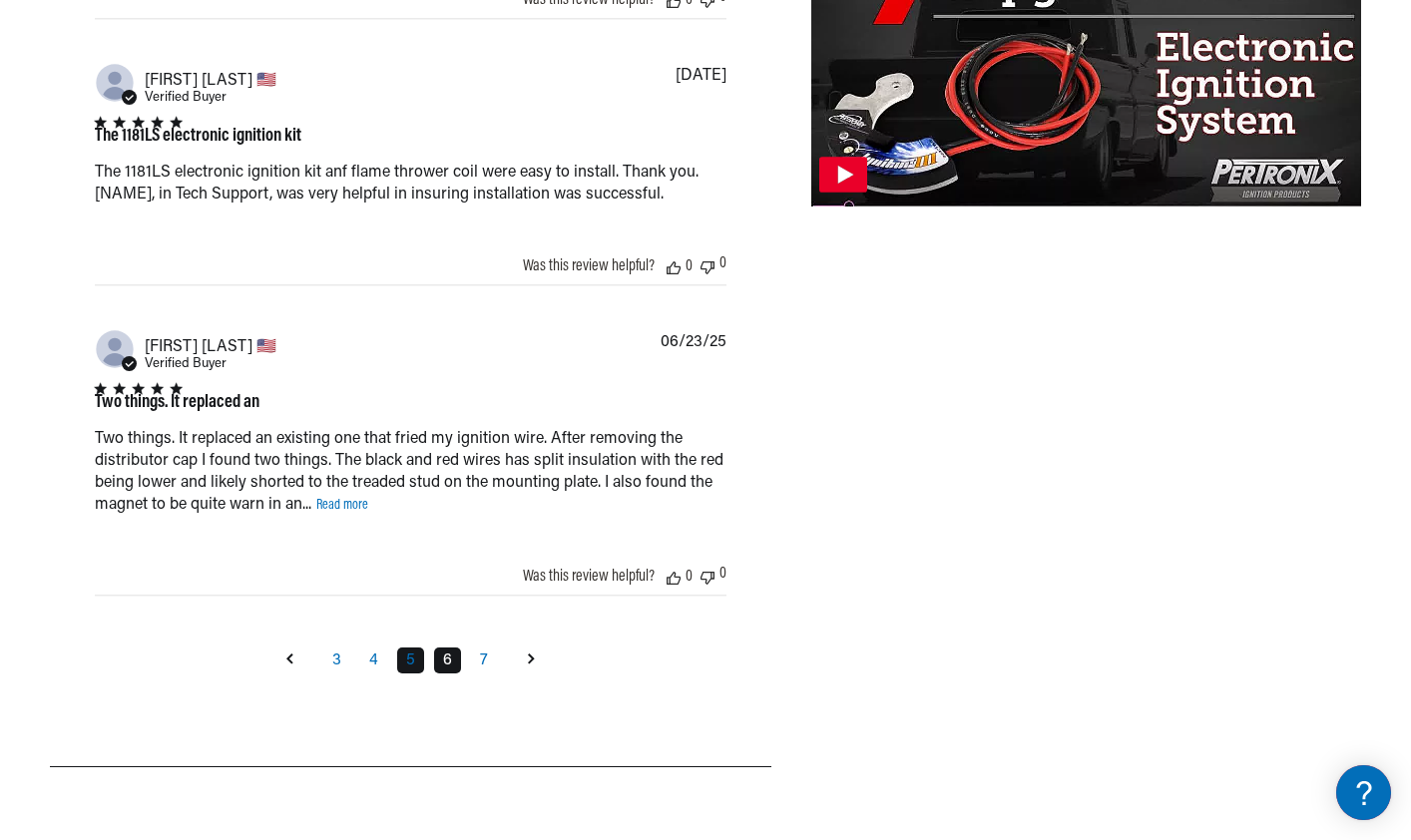 click on "6" at bounding box center (447, 660) 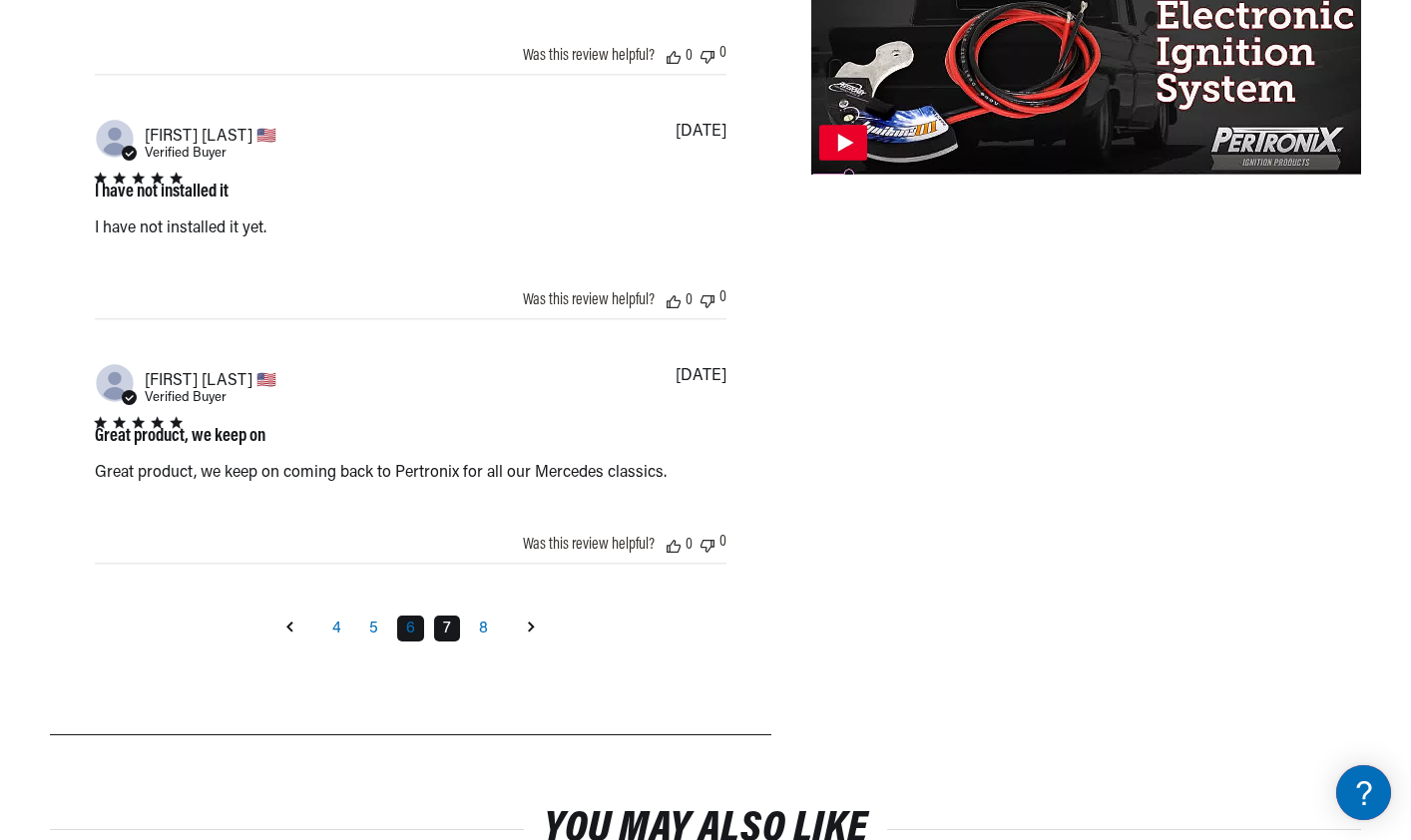 click on "7" at bounding box center (447, 629) 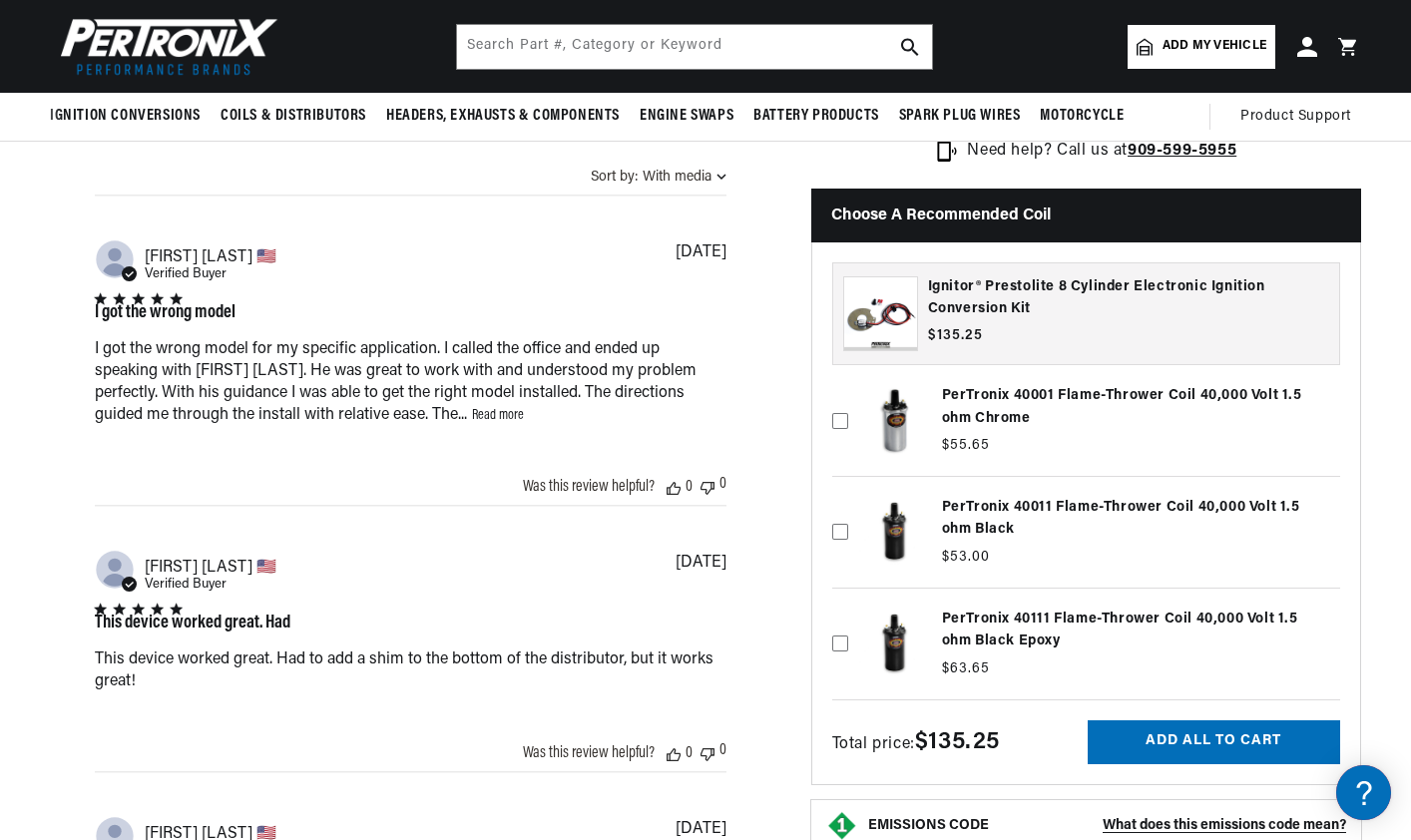 click on "Read more" at bounding box center (498, 415) 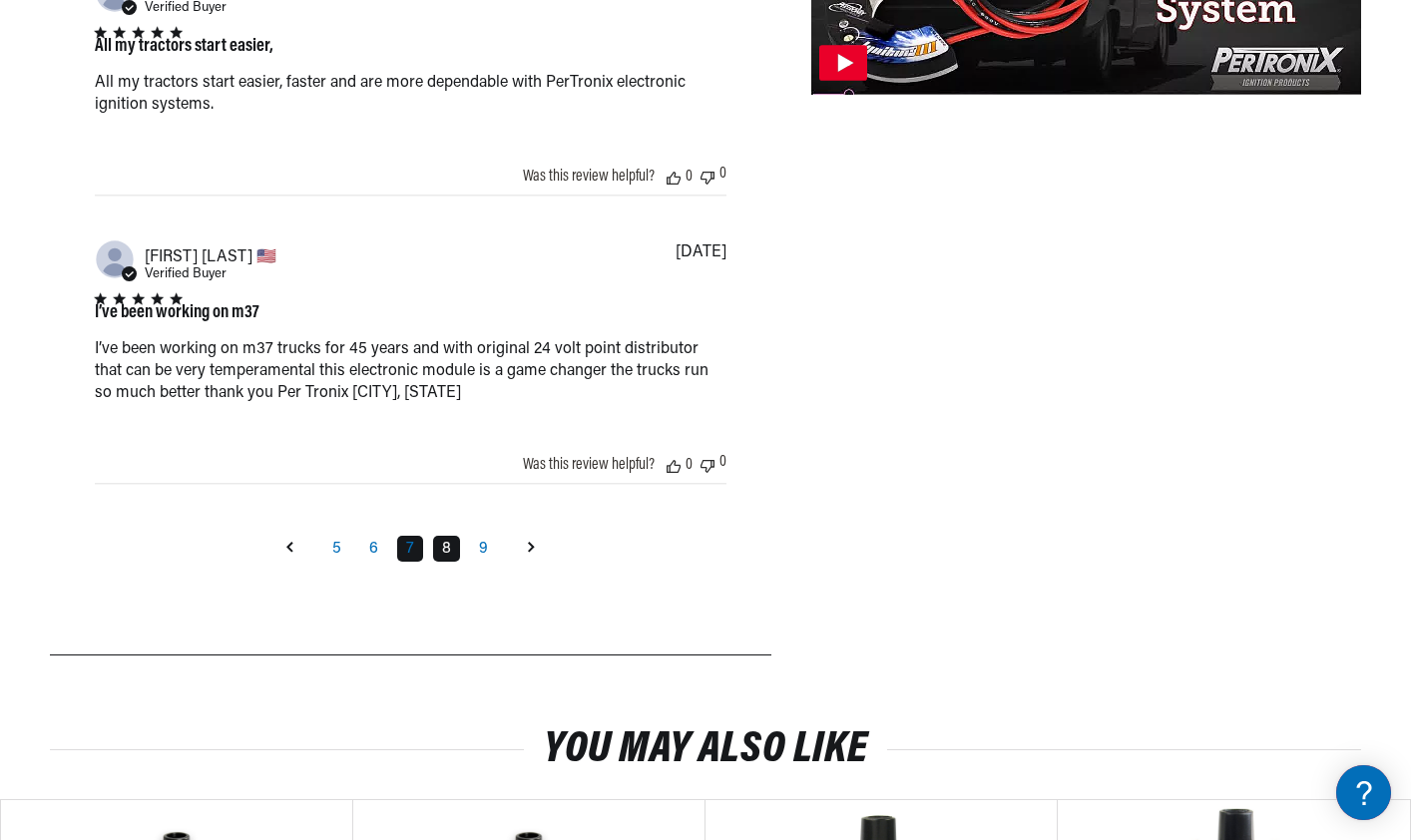 click on "8" at bounding box center [446, 549] 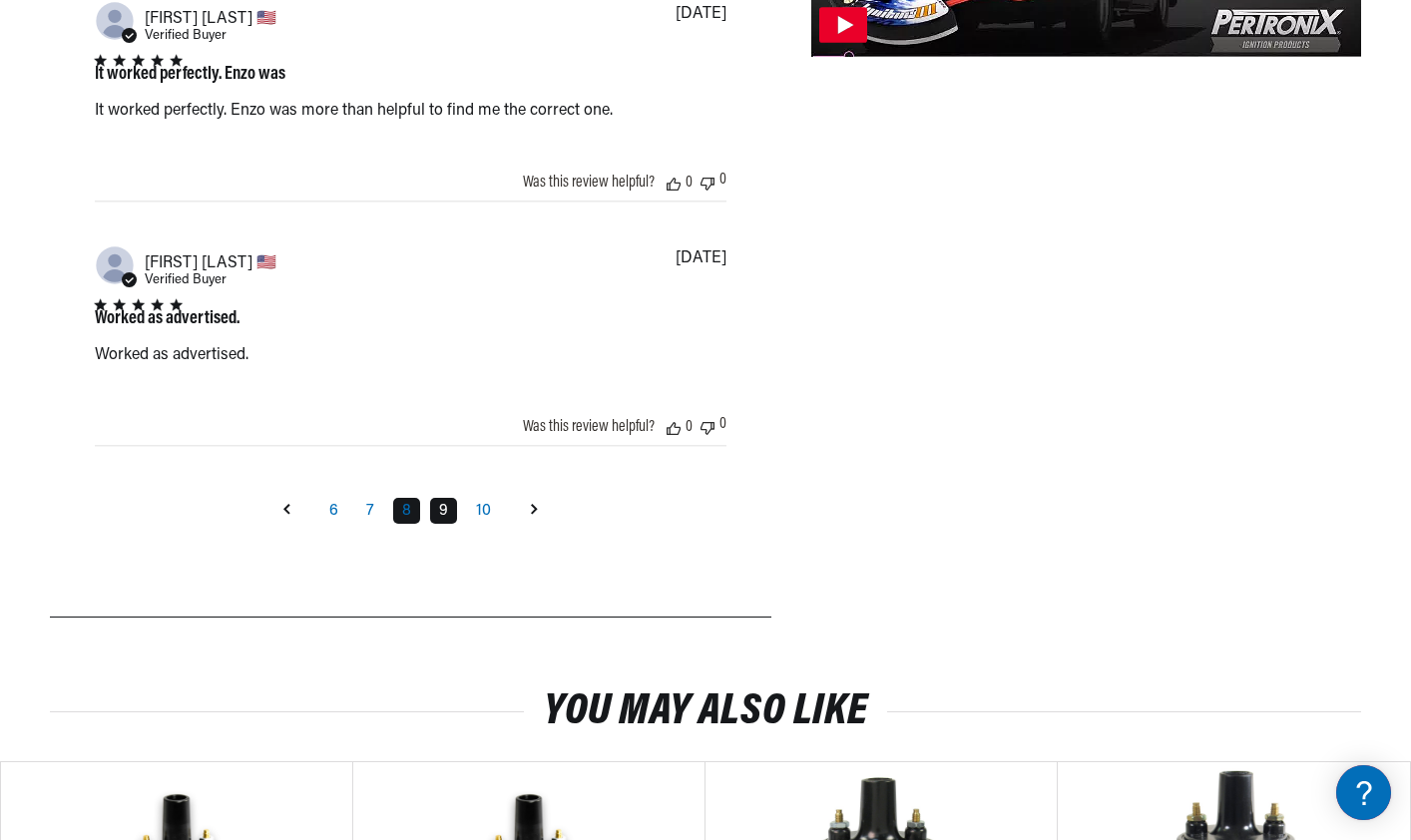 click on "9" at bounding box center [443, 511] 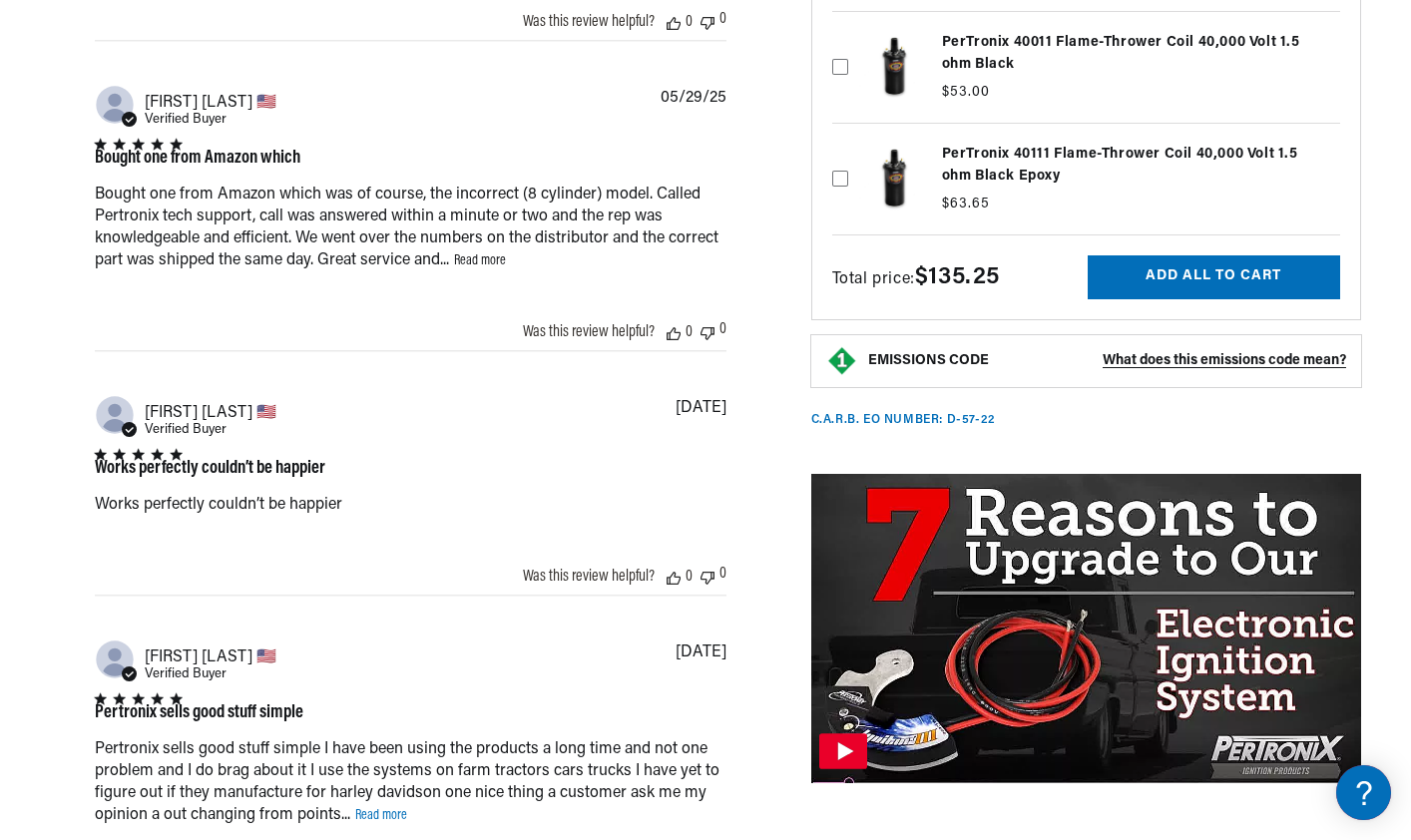click on "Read more" at bounding box center [480, 260] 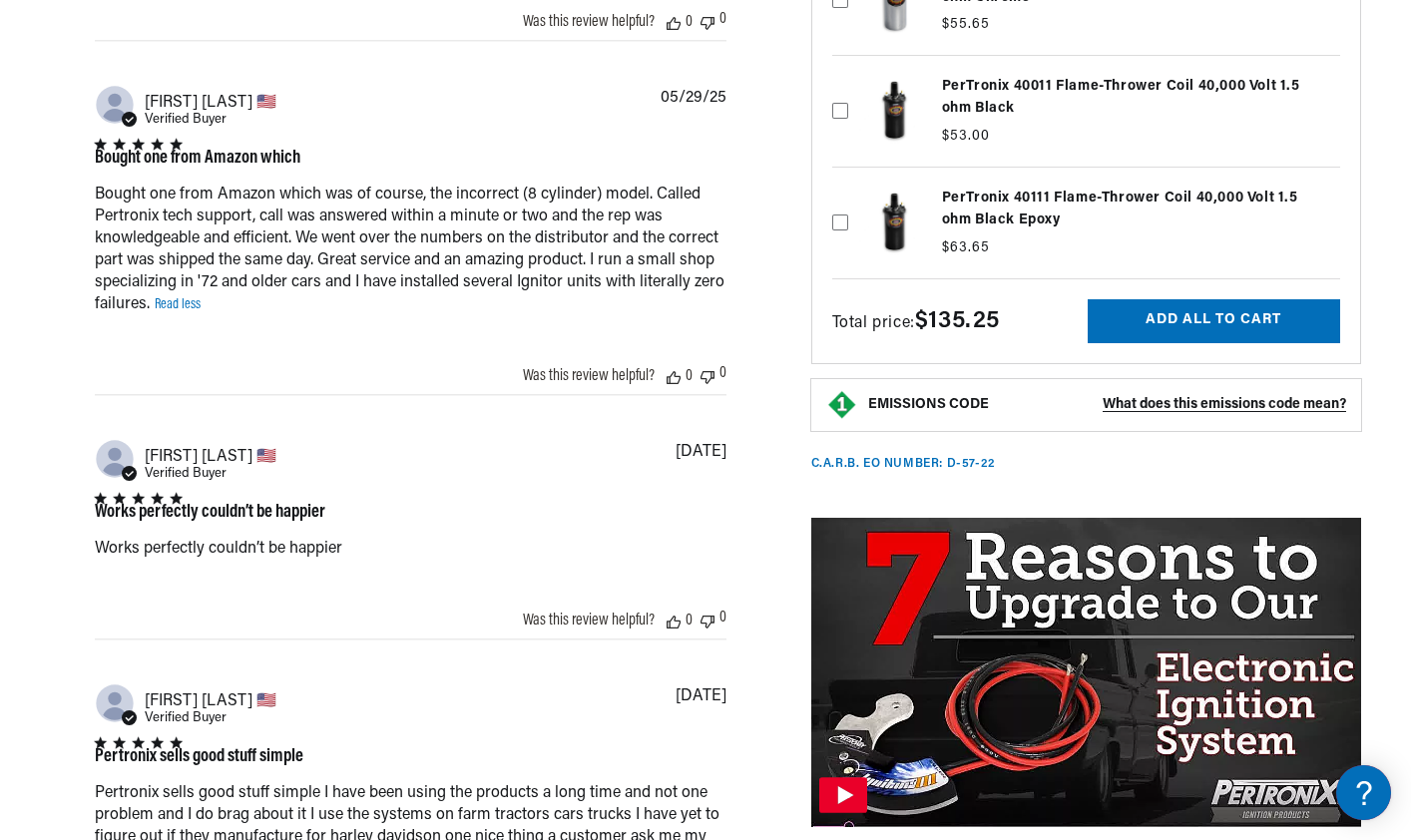 scroll, scrollTop: 0, scrollLeft: 0, axis: both 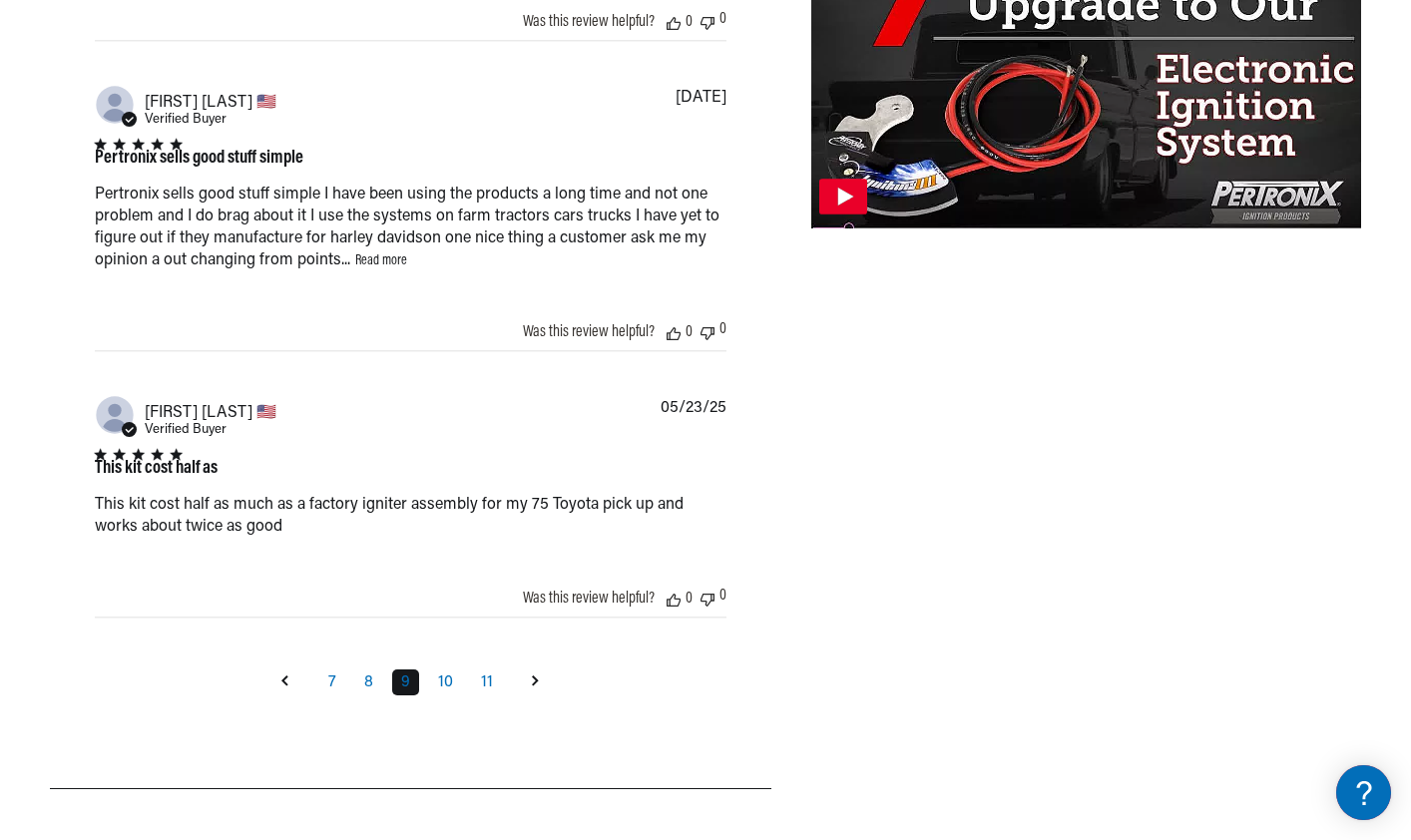 click on "Read more" at bounding box center [381, 260] 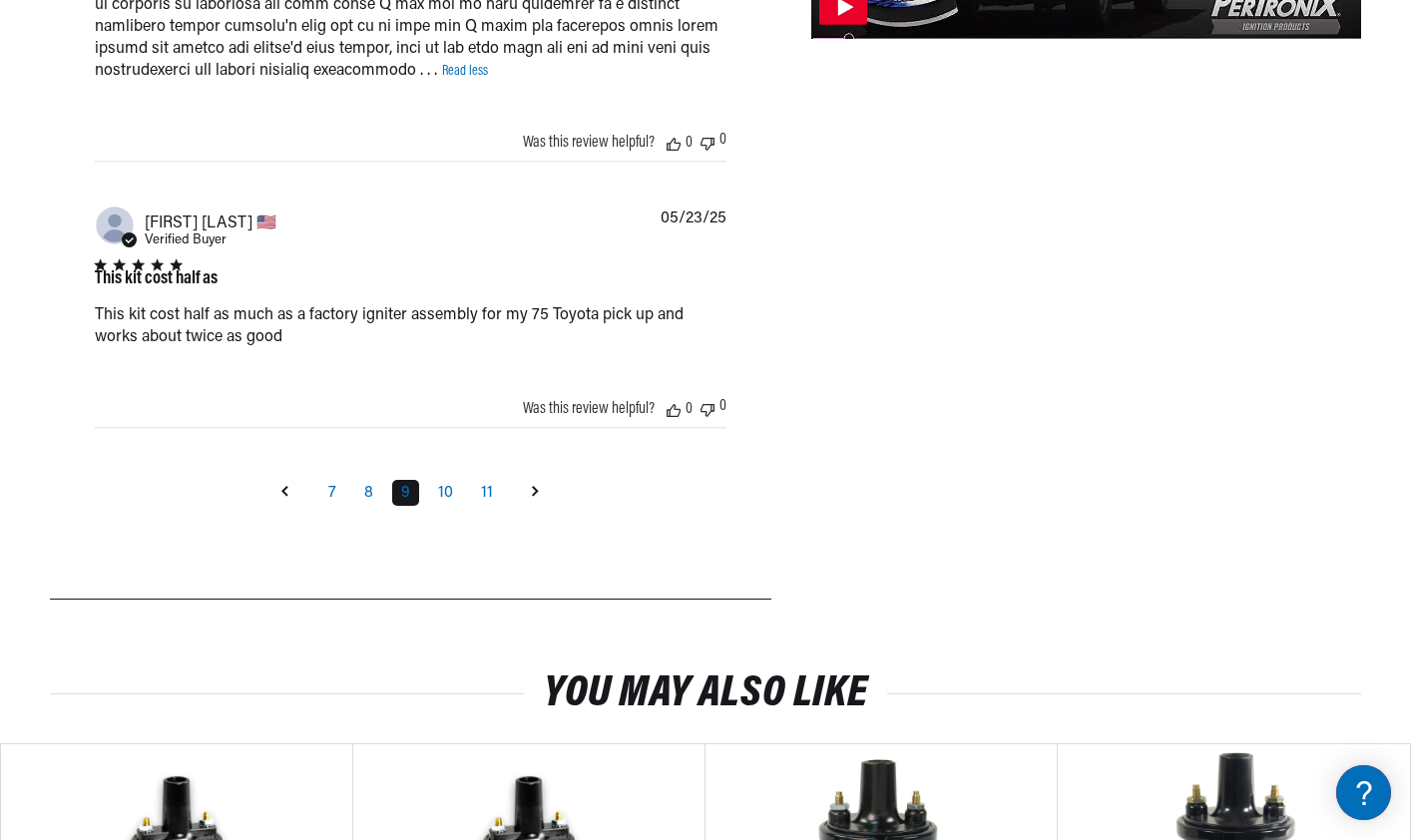 scroll, scrollTop: 3141, scrollLeft: 0, axis: vertical 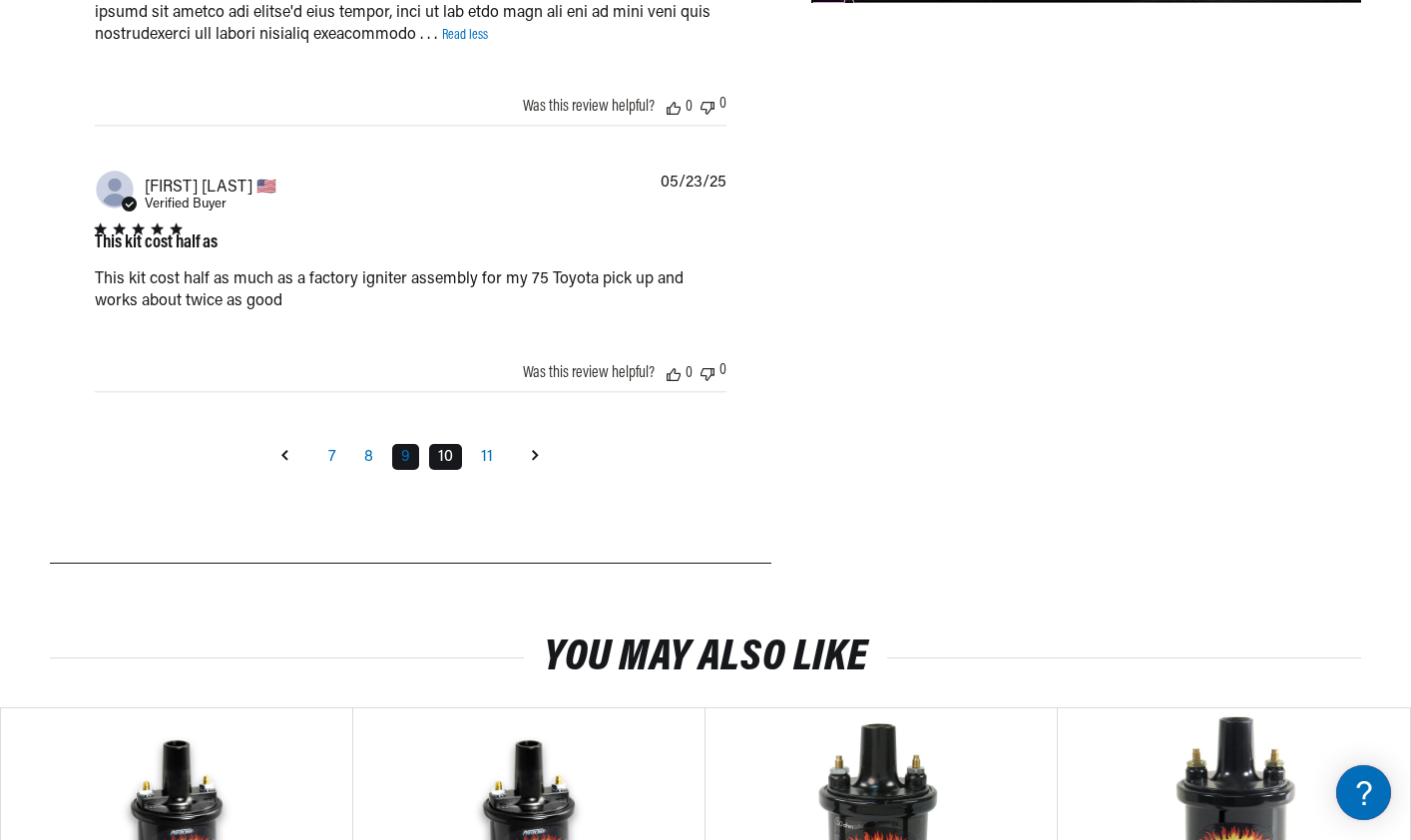 click on "10" at bounding box center (445, 457) 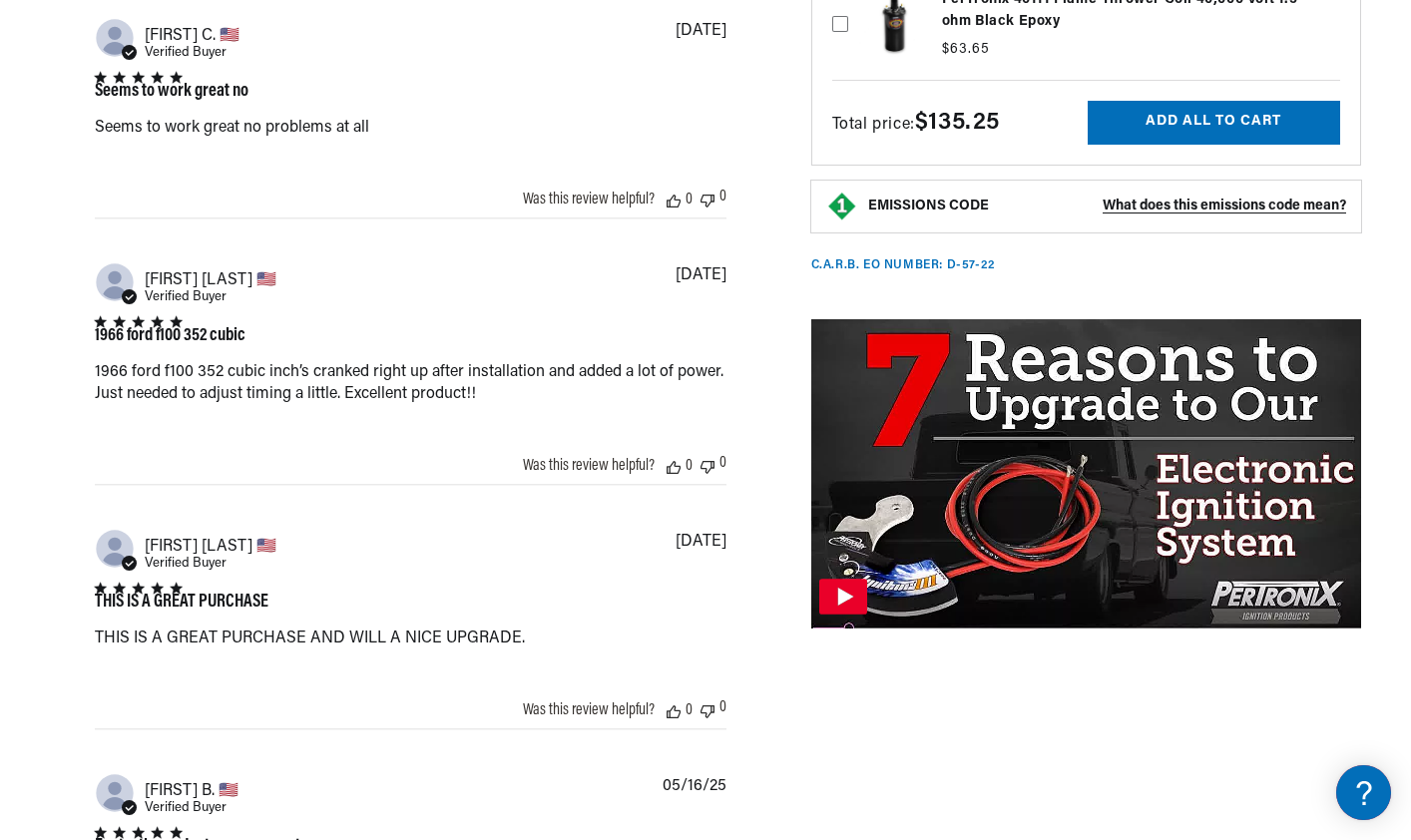 scroll, scrollTop: 2043, scrollLeft: 0, axis: vertical 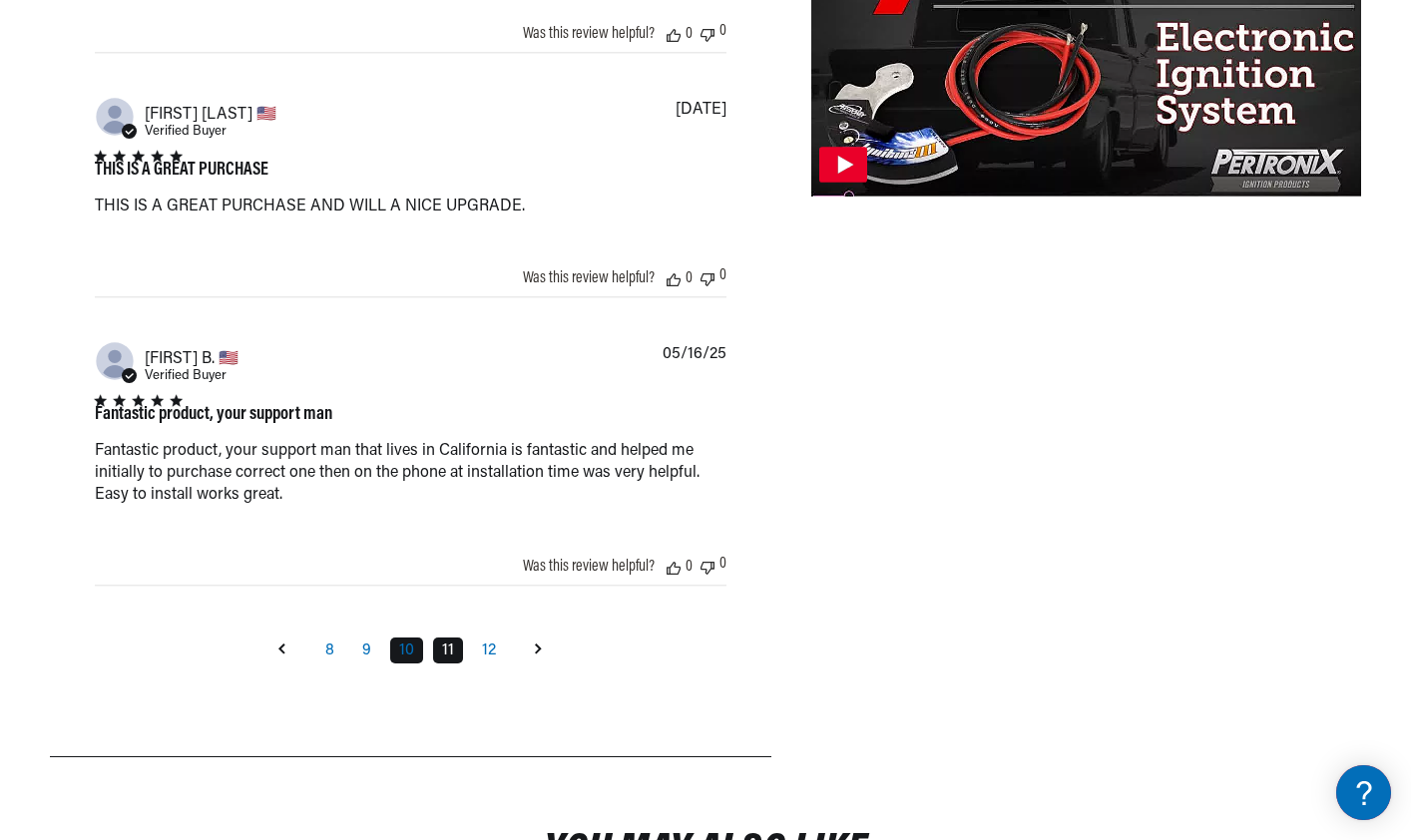 click on "11" at bounding box center (448, 650) 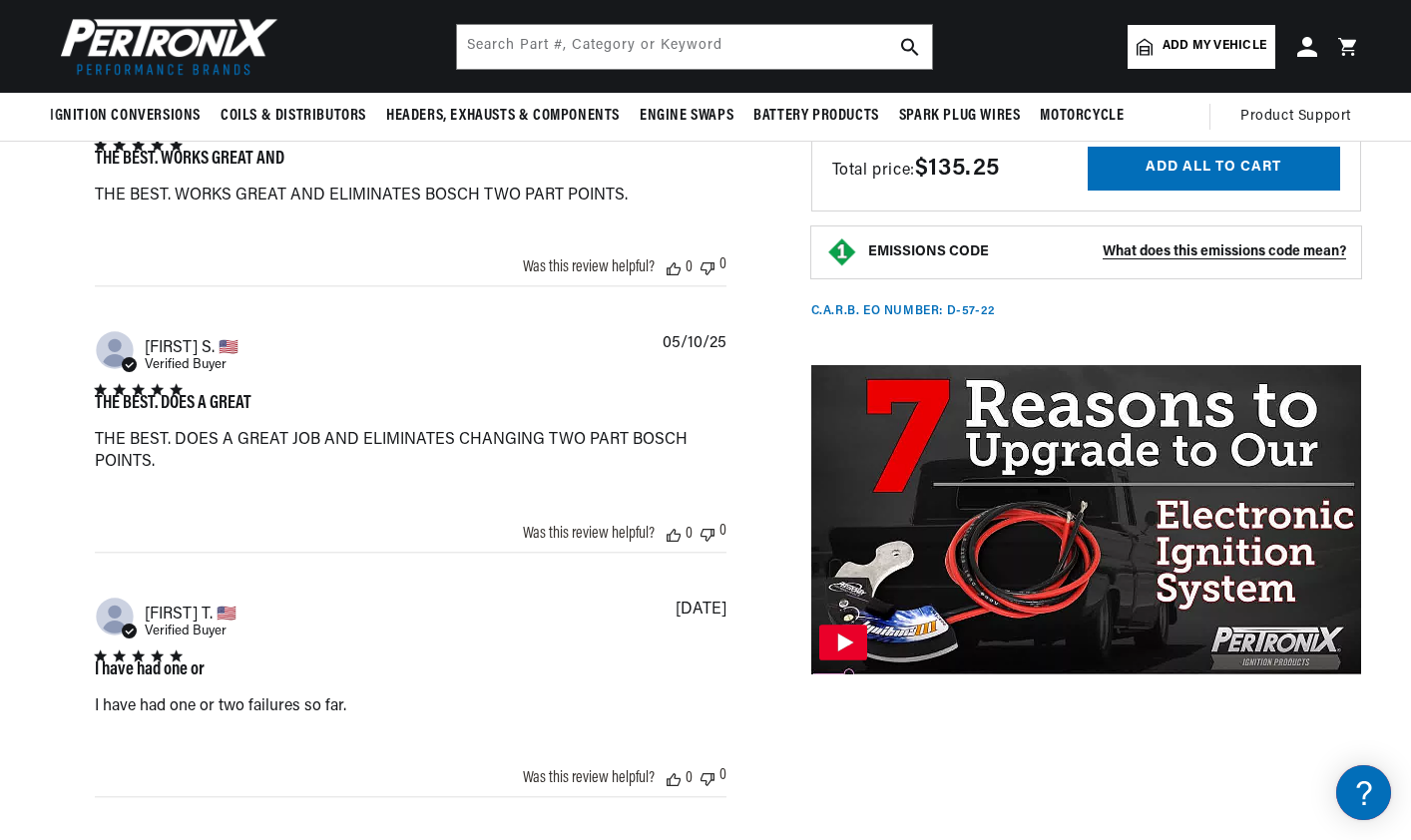 scroll, scrollTop: 1844, scrollLeft: 0, axis: vertical 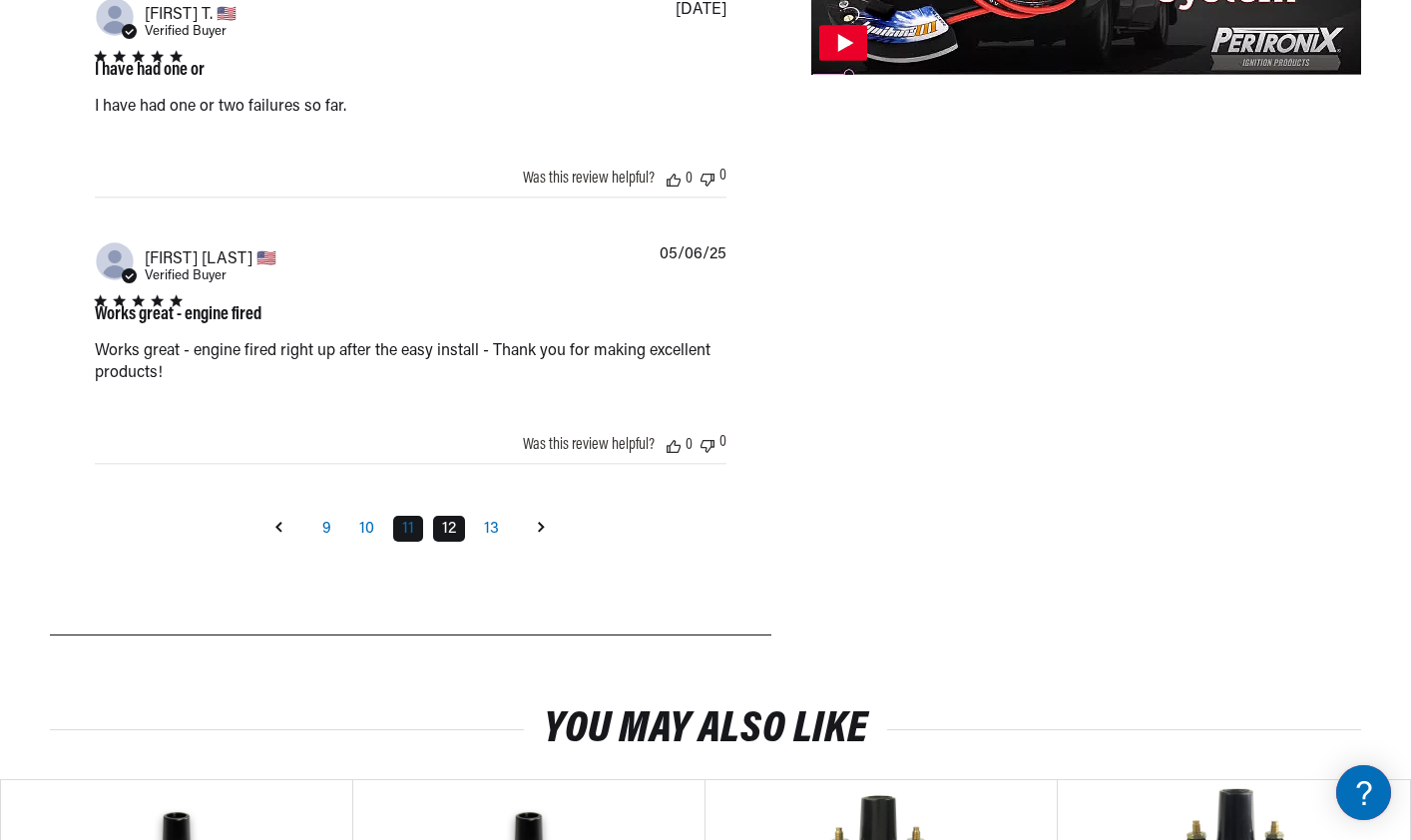 click on "12" at bounding box center [449, 529] 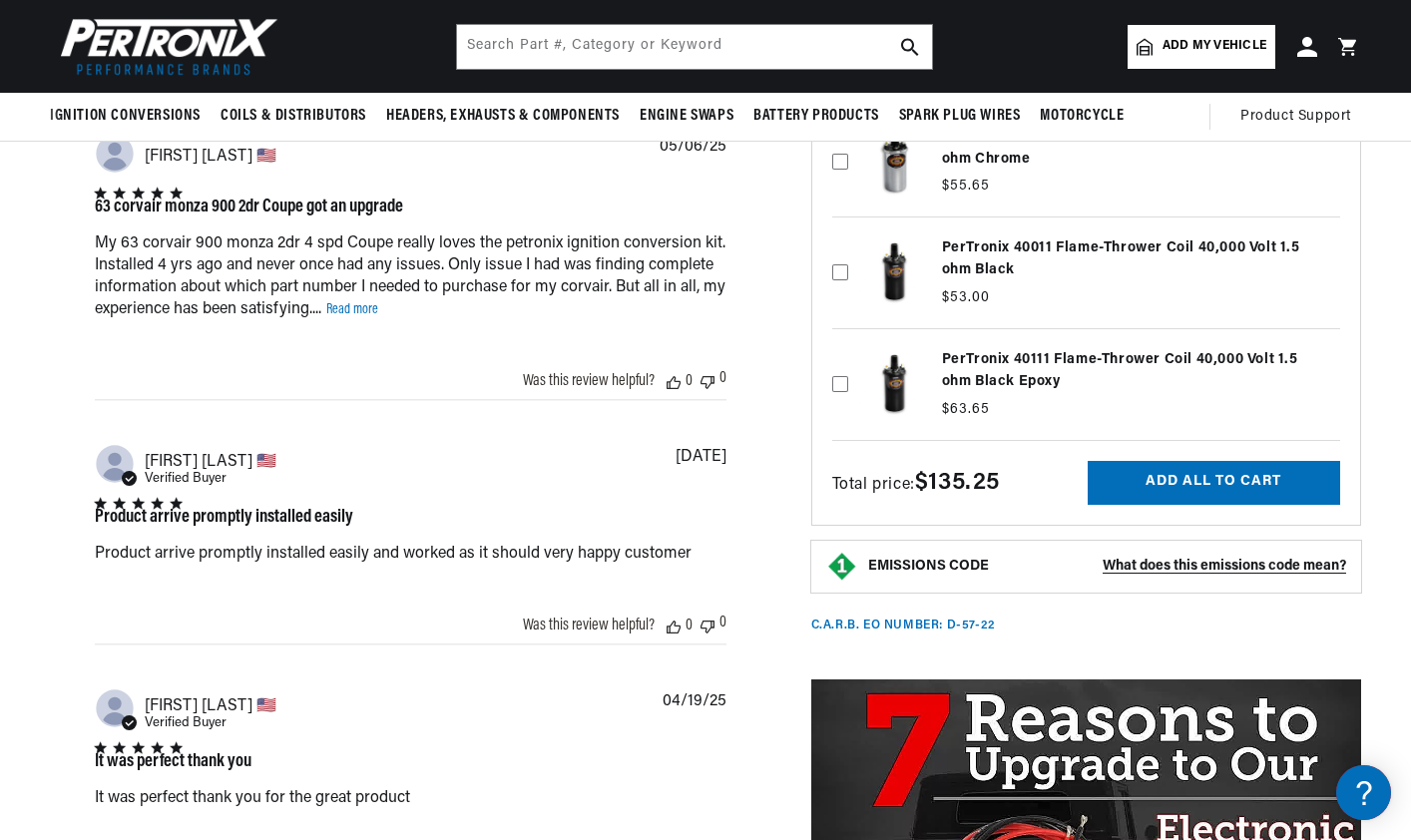scroll, scrollTop: 1544, scrollLeft: 0, axis: vertical 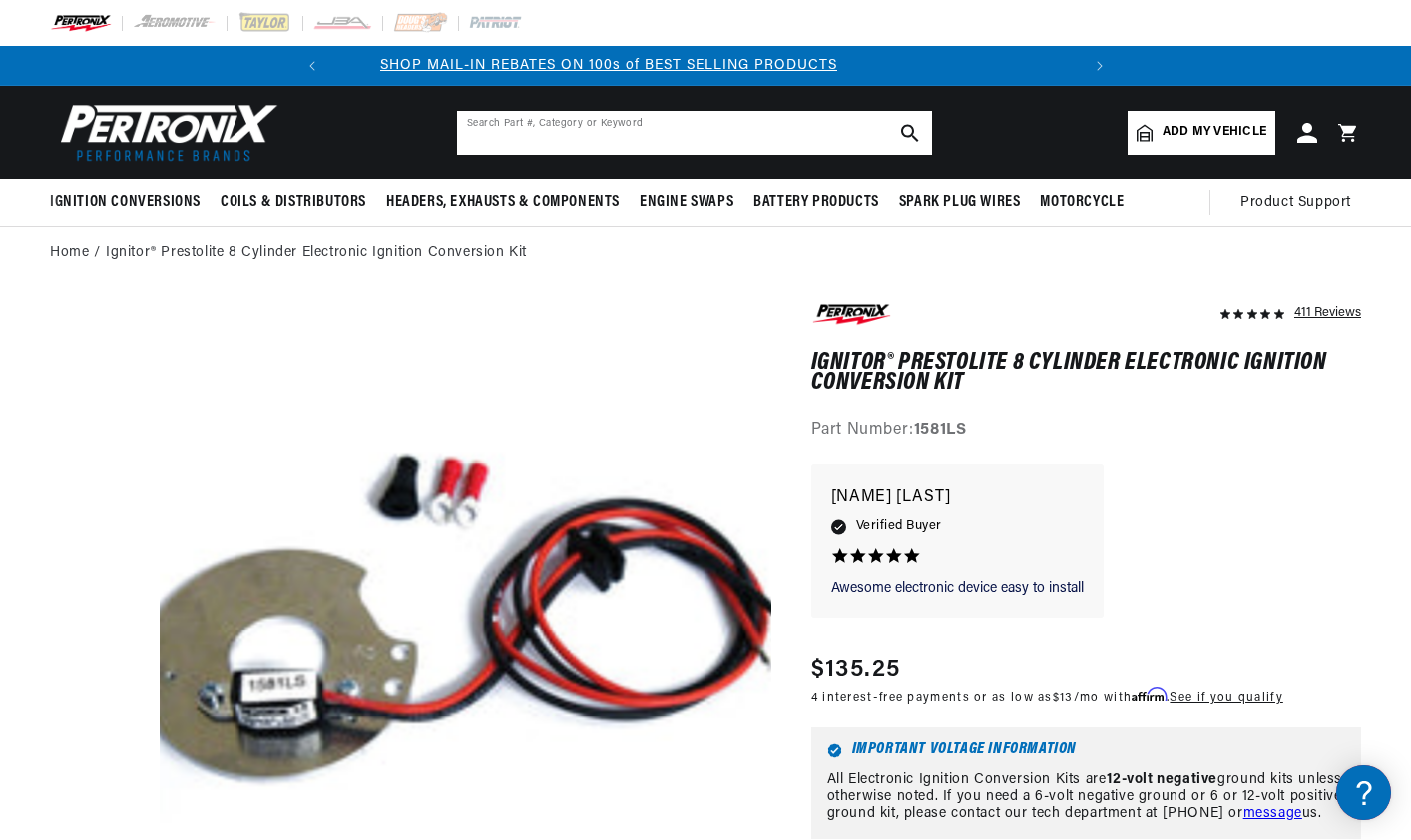 click at bounding box center (695, 133) 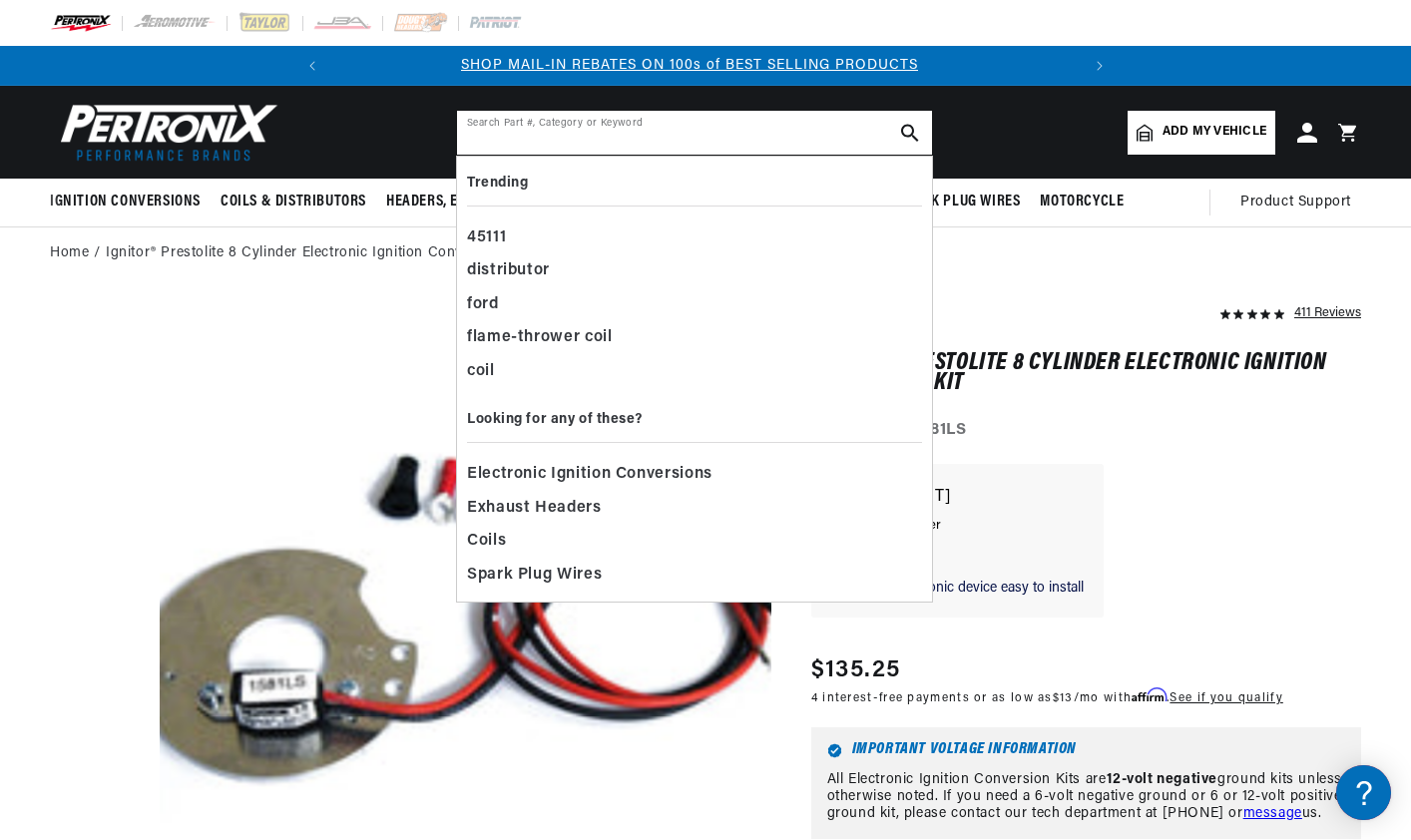 scroll, scrollTop: 0, scrollLeft: 0, axis: both 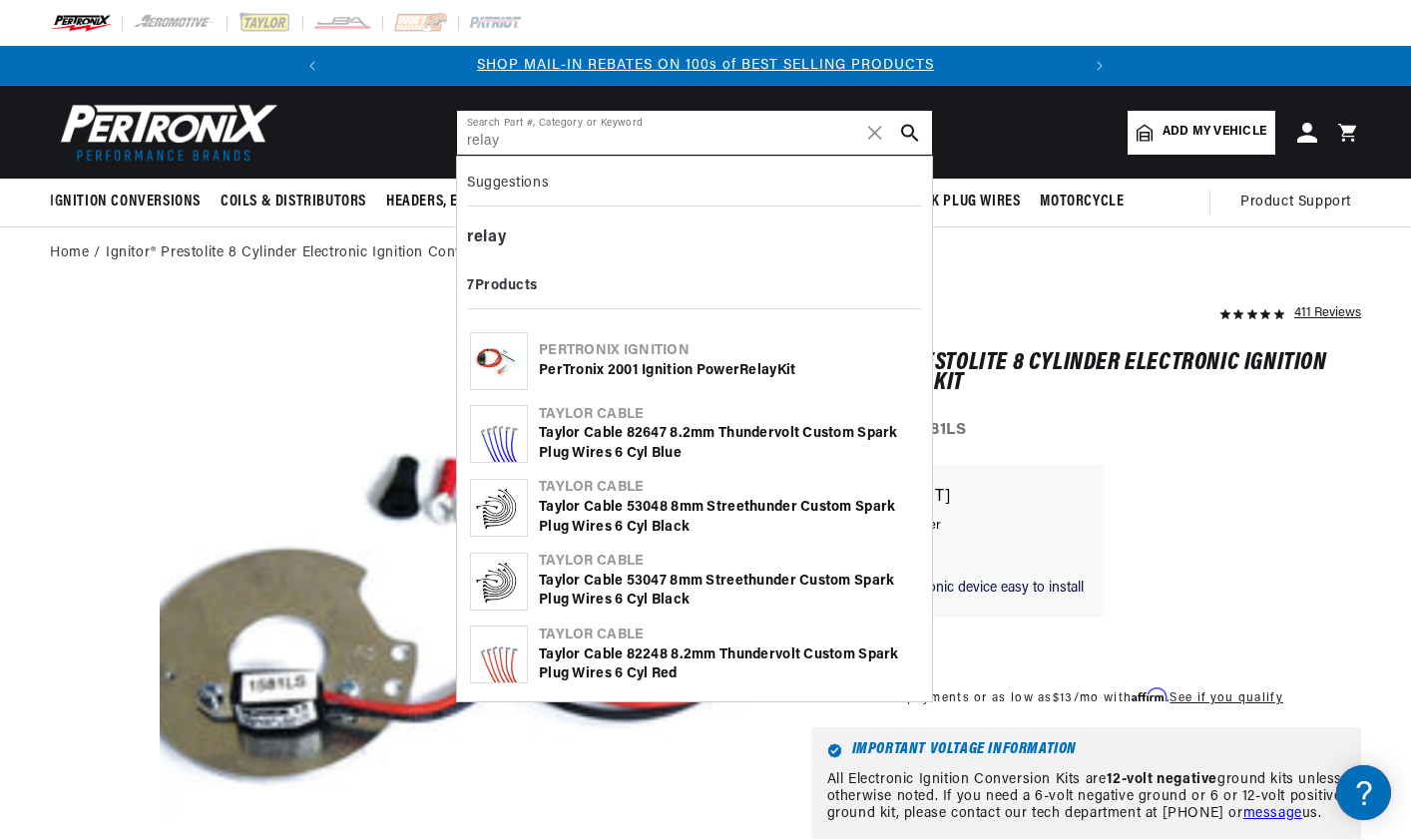 type on "relay\" 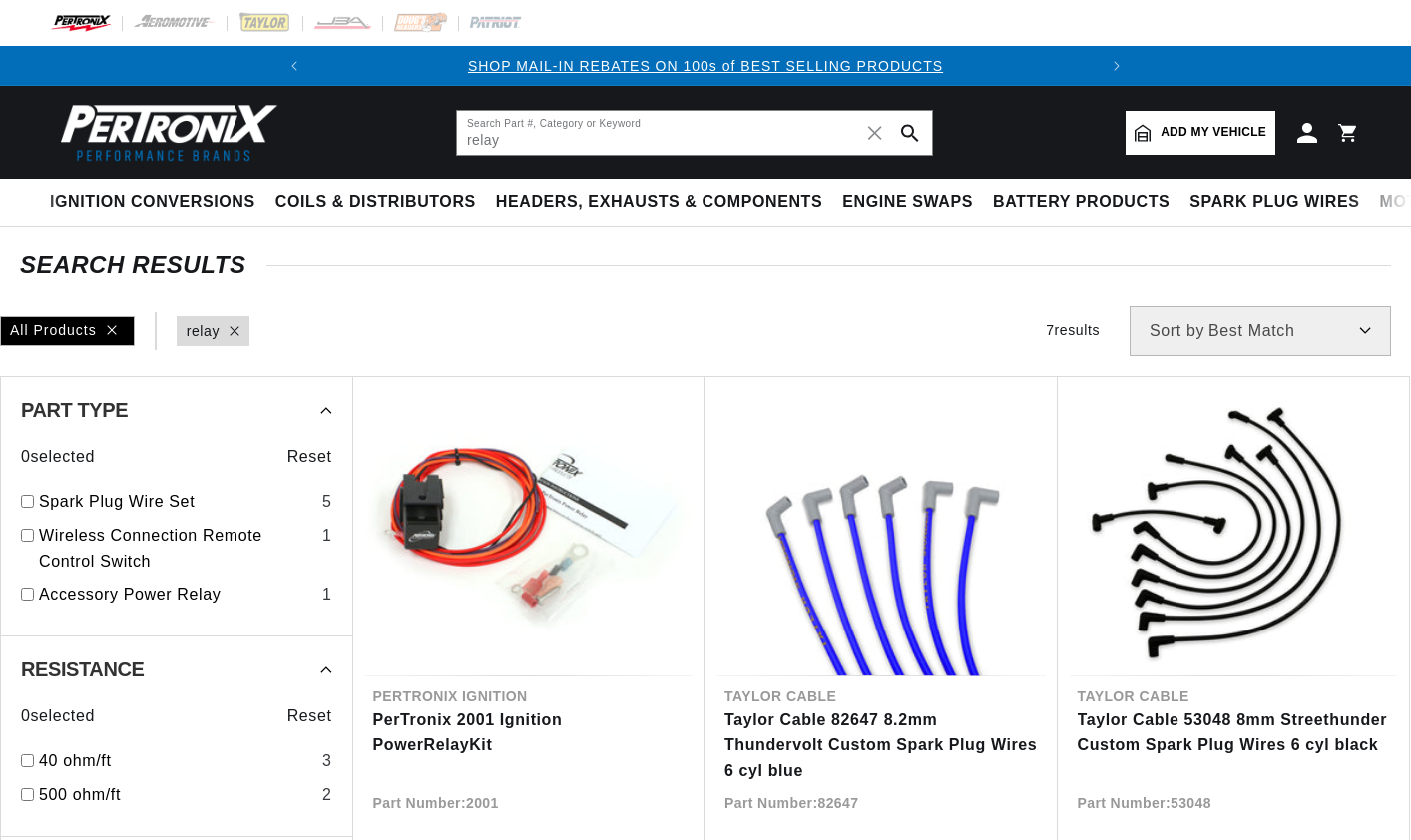 scroll, scrollTop: 0, scrollLeft: 0, axis: both 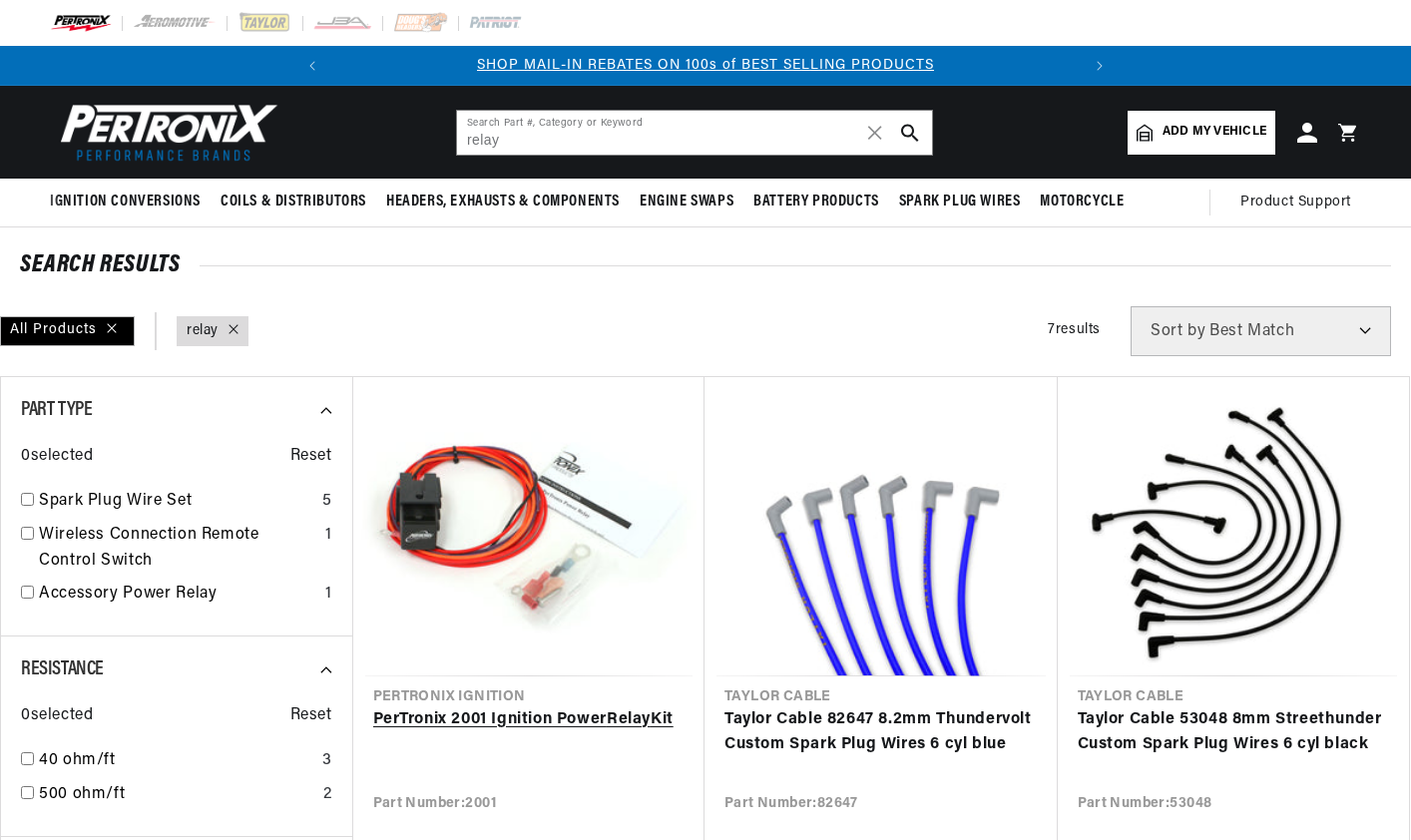 click on "PerTronix 2001 Ignition Power  Relay  Kit" at bounding box center (529, 720) 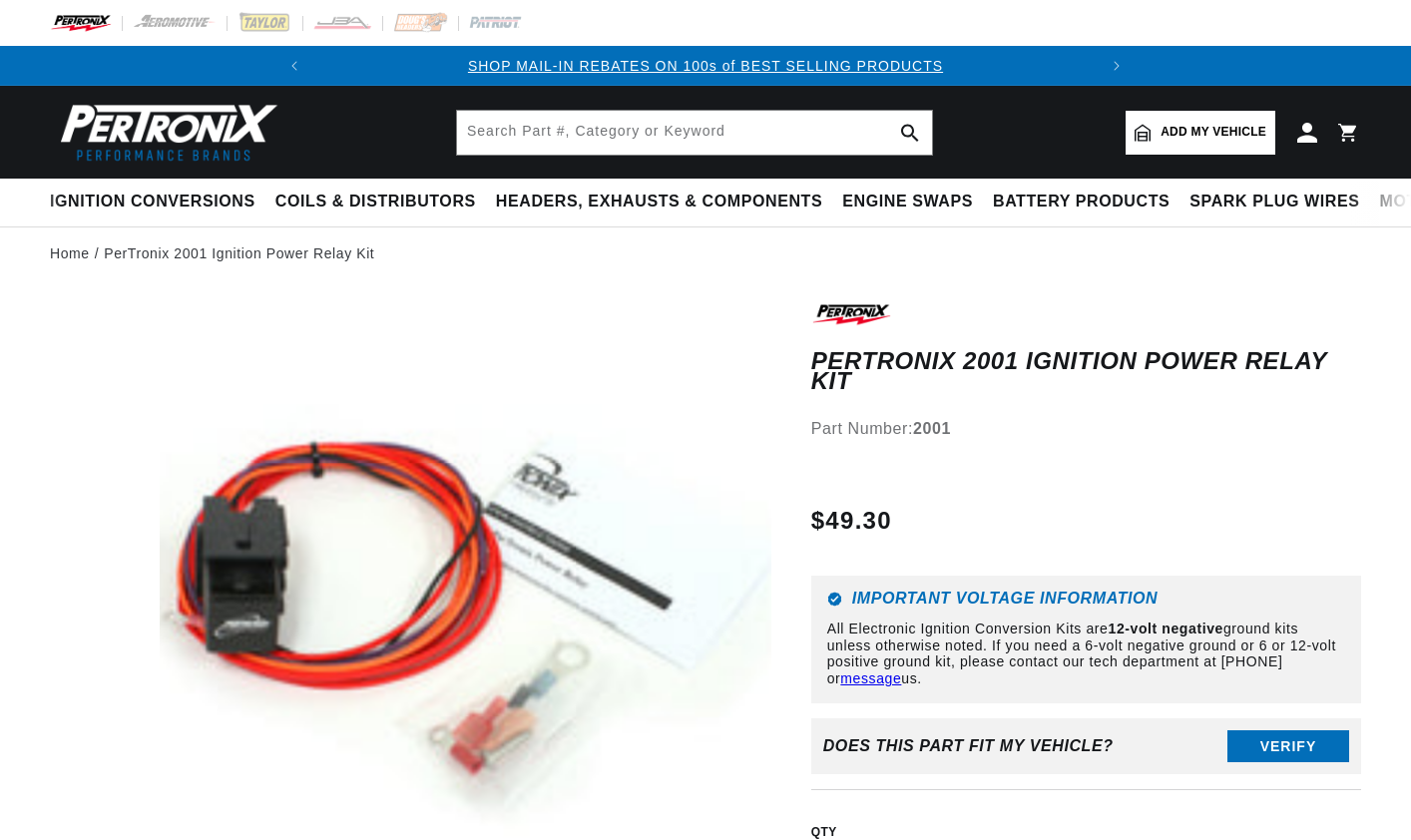 scroll, scrollTop: 0, scrollLeft: 0, axis: both 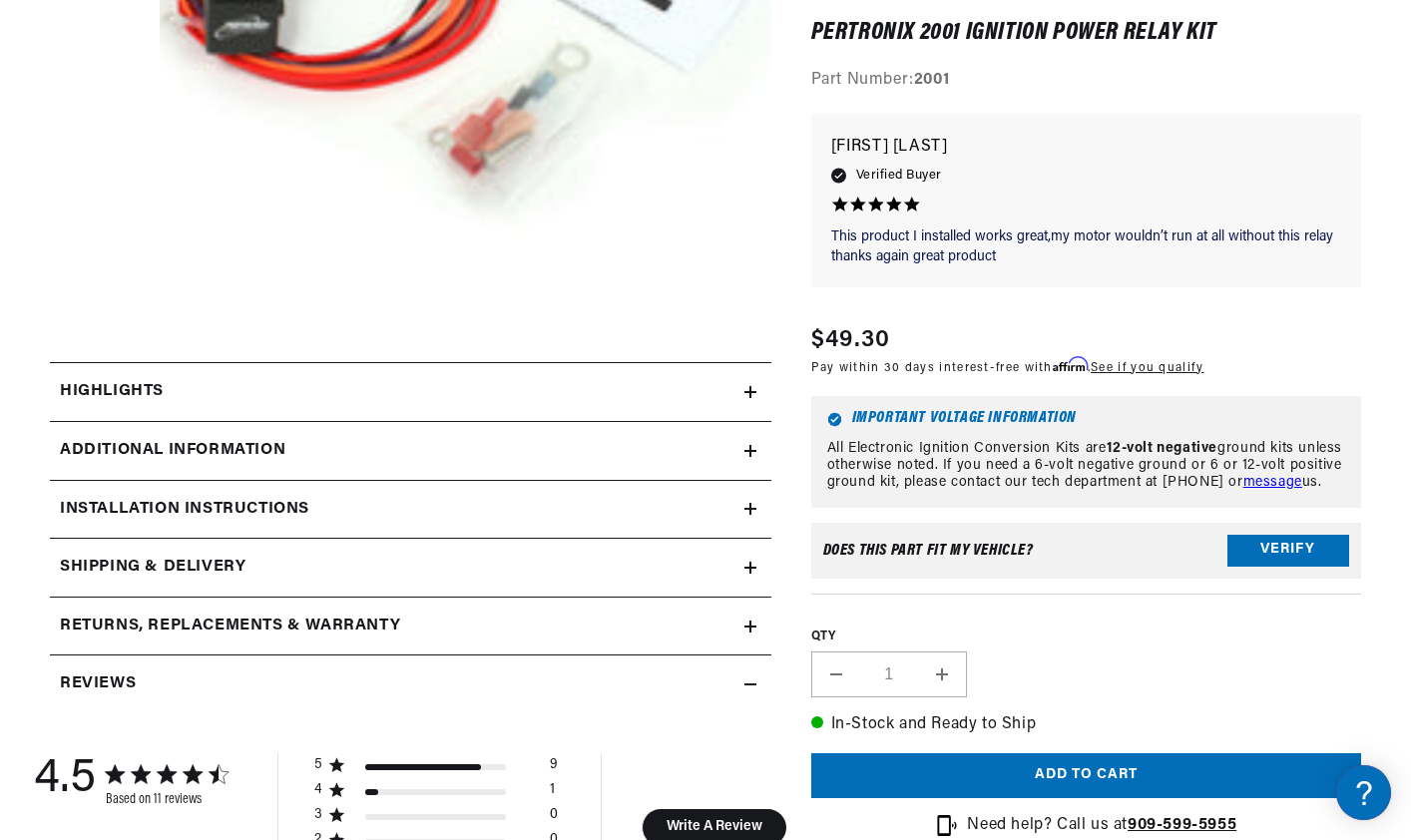 drag, startPoint x: 52, startPoint y: 544, endPoint x: 446, endPoint y: 521, distance: 394.67075 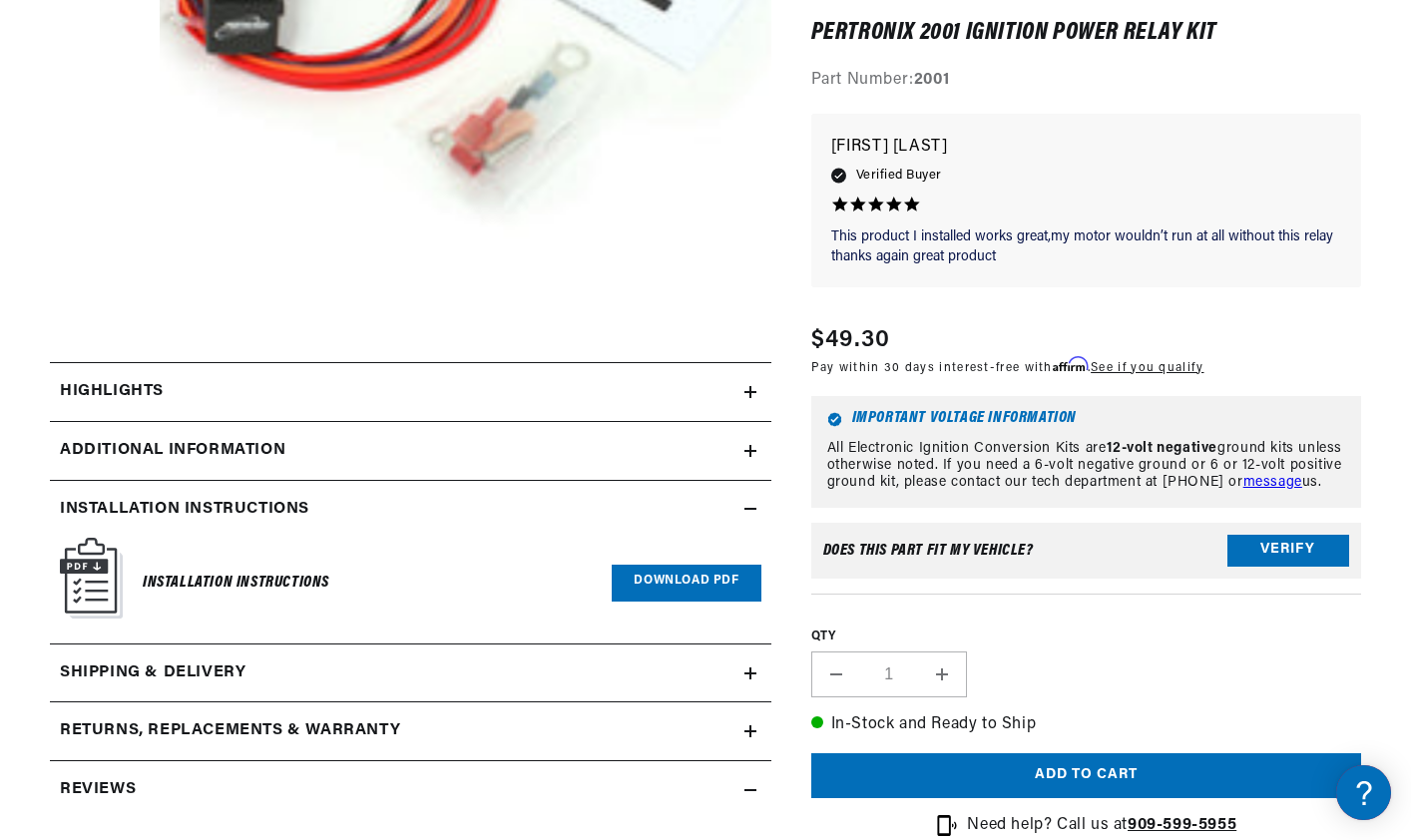 click on "Download PDF" at bounding box center (686, 583) 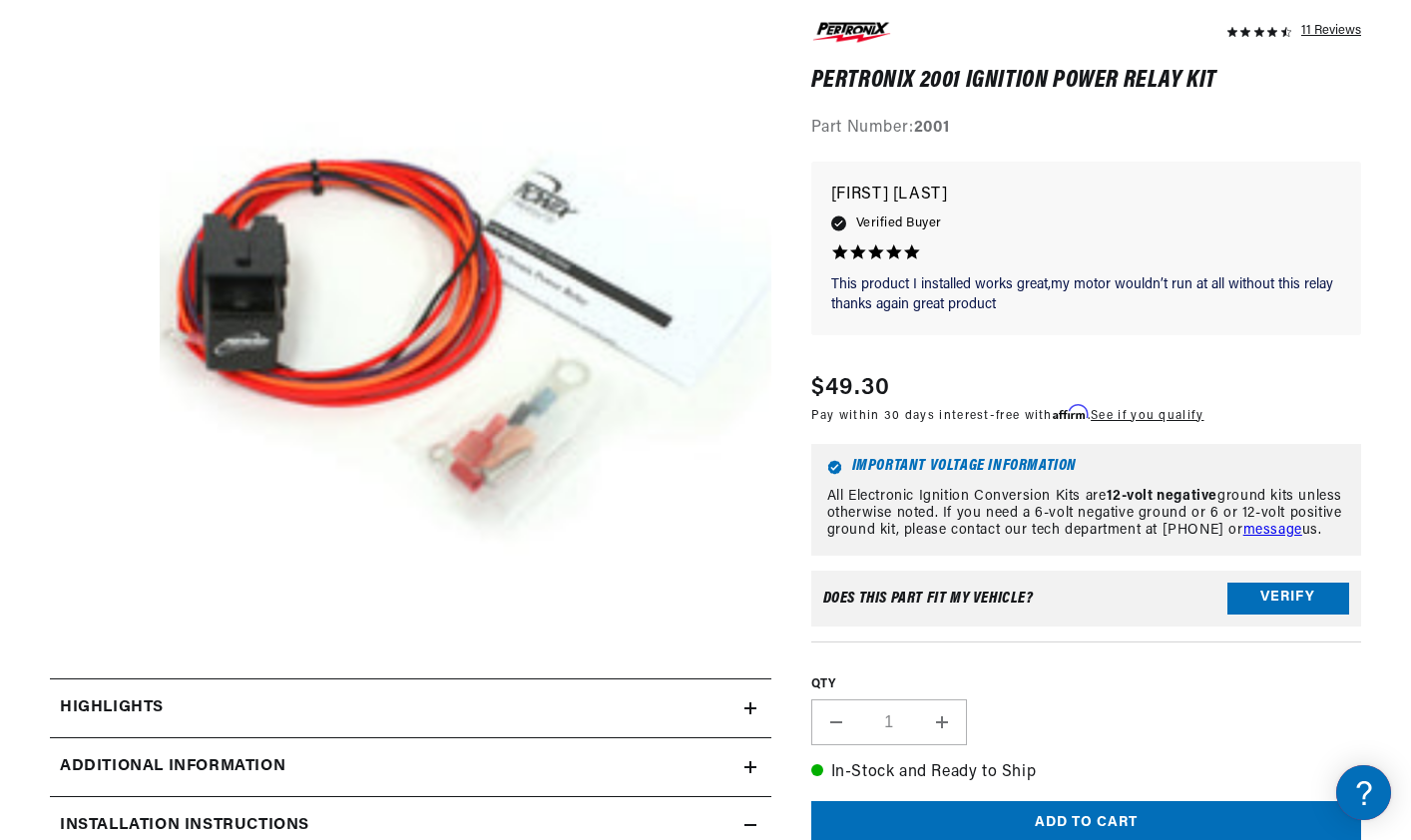 scroll, scrollTop: 599, scrollLeft: 0, axis: vertical 